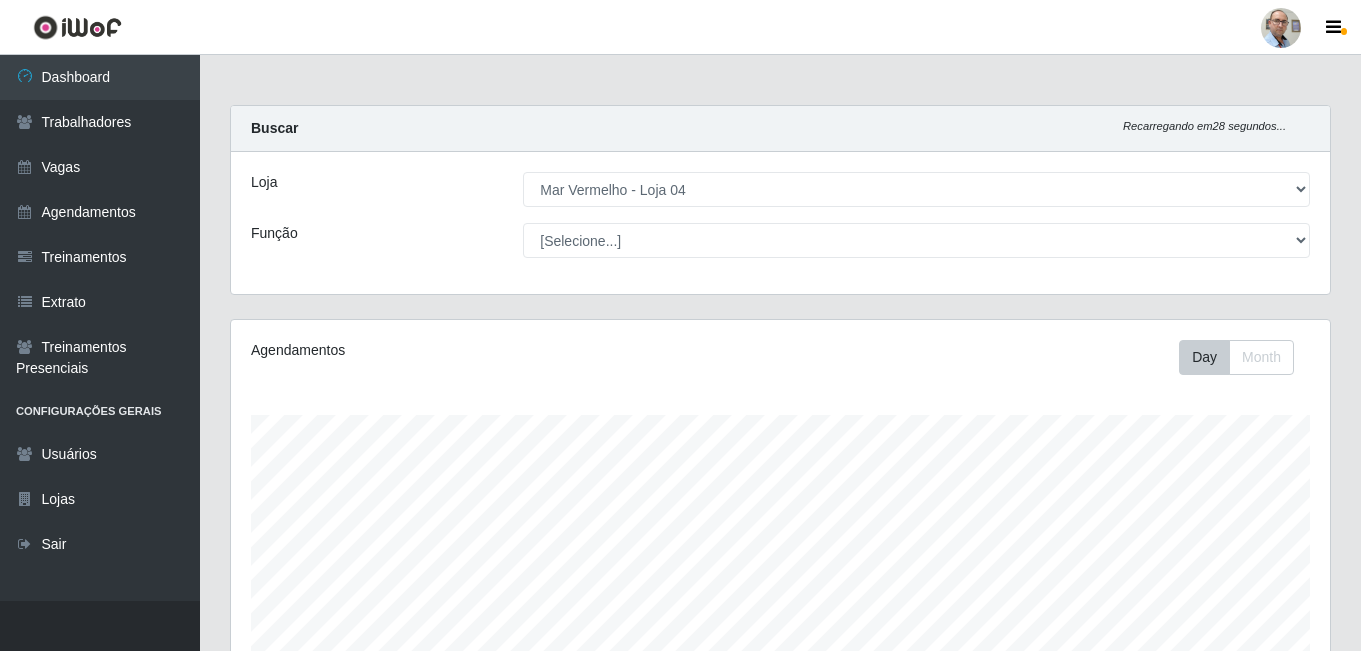 select on "251" 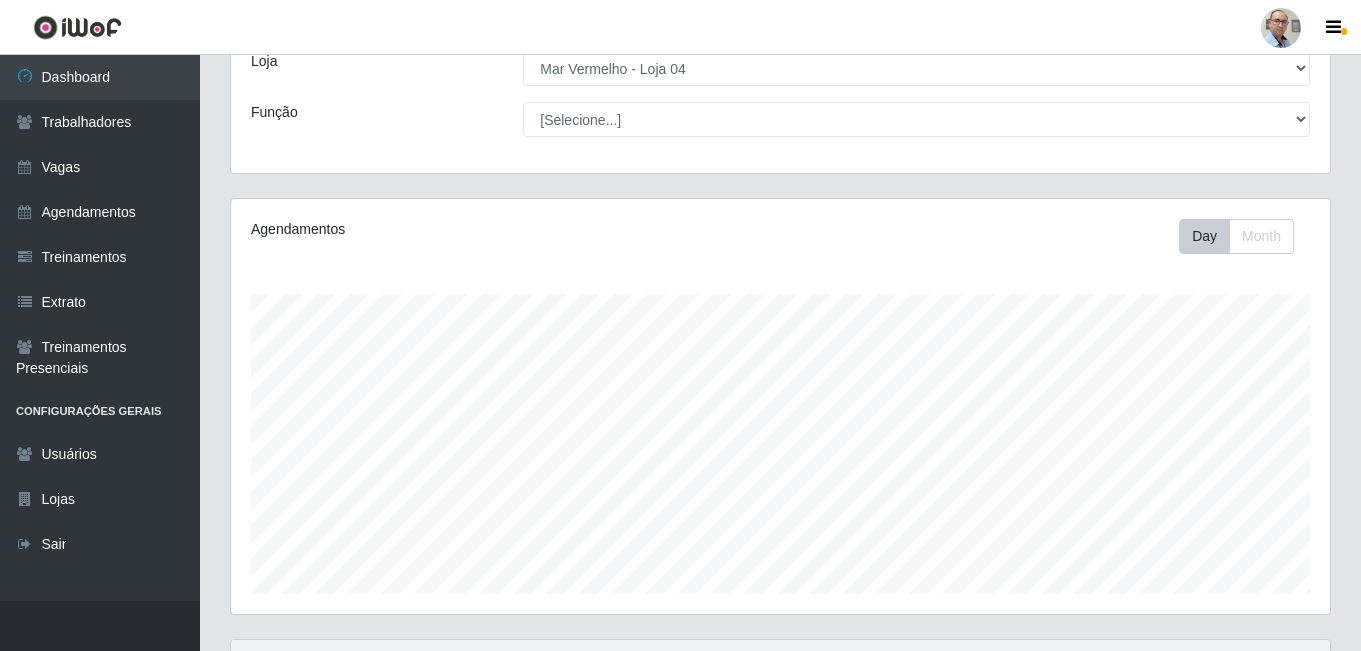 scroll, scrollTop: 999585, scrollLeft: 998901, axis: both 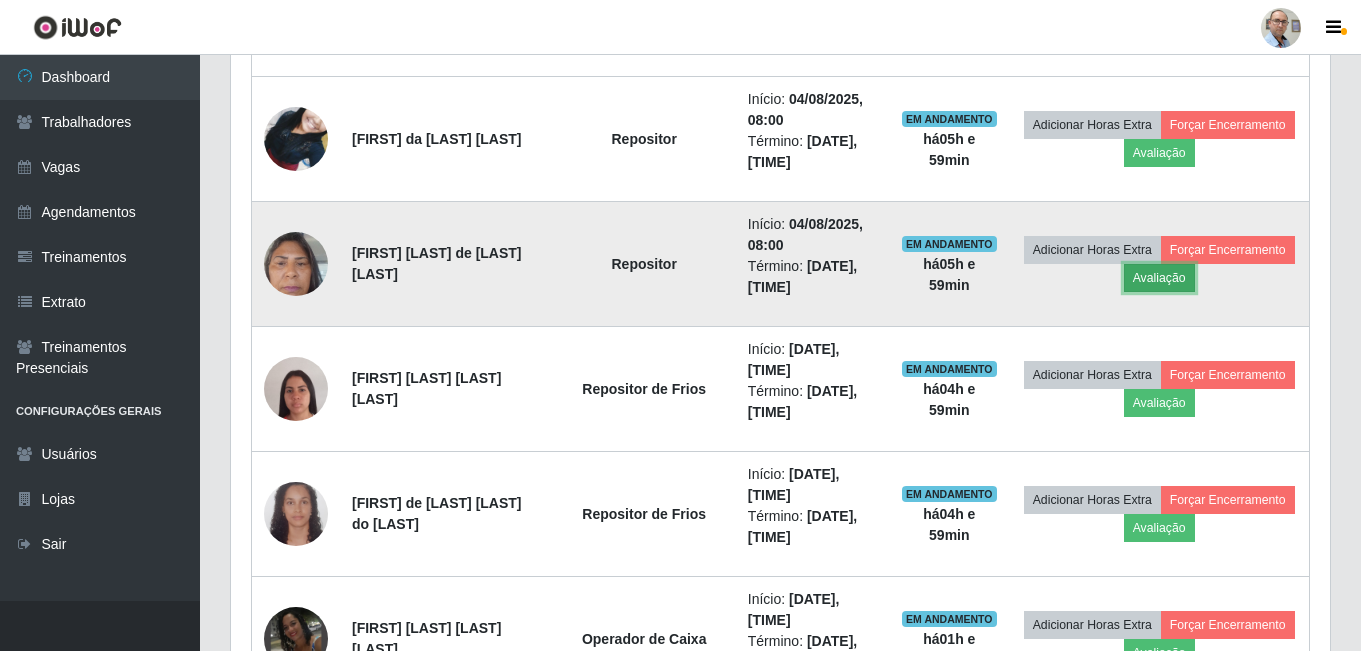 click on "Avaliação" at bounding box center [1159, 278] 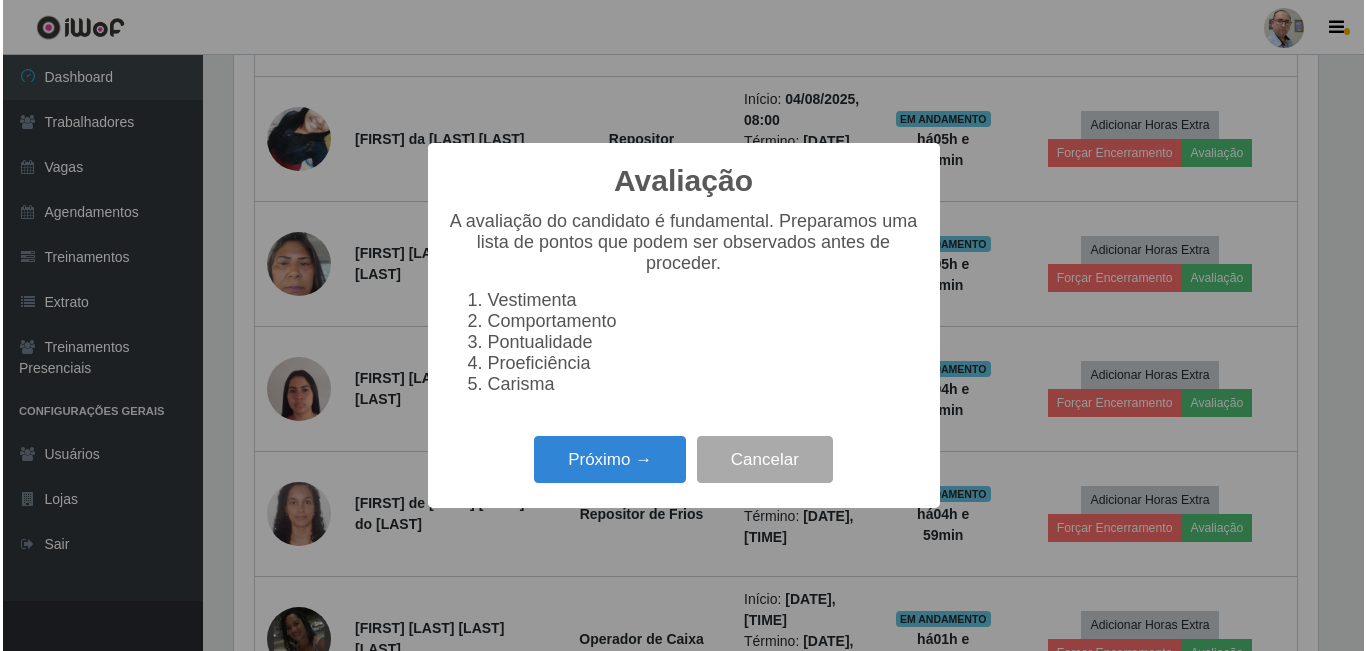 scroll, scrollTop: 999585, scrollLeft: 998911, axis: both 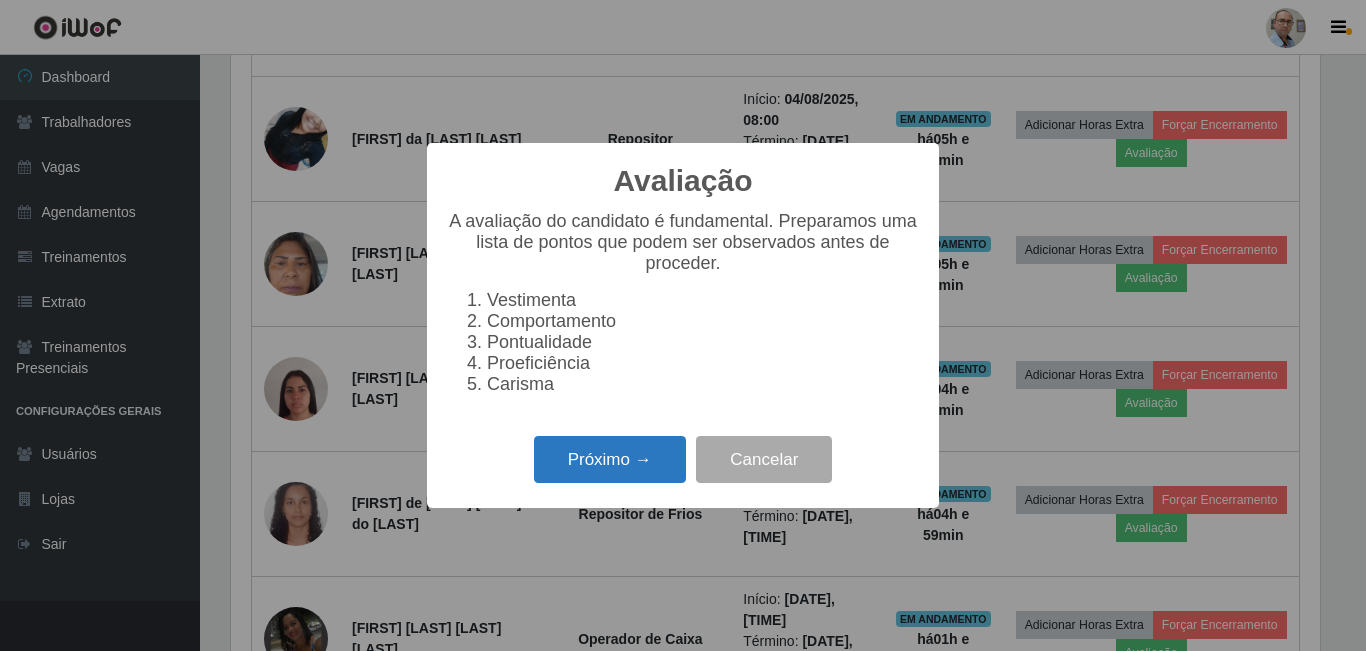 click on "Próximo →" at bounding box center (610, 459) 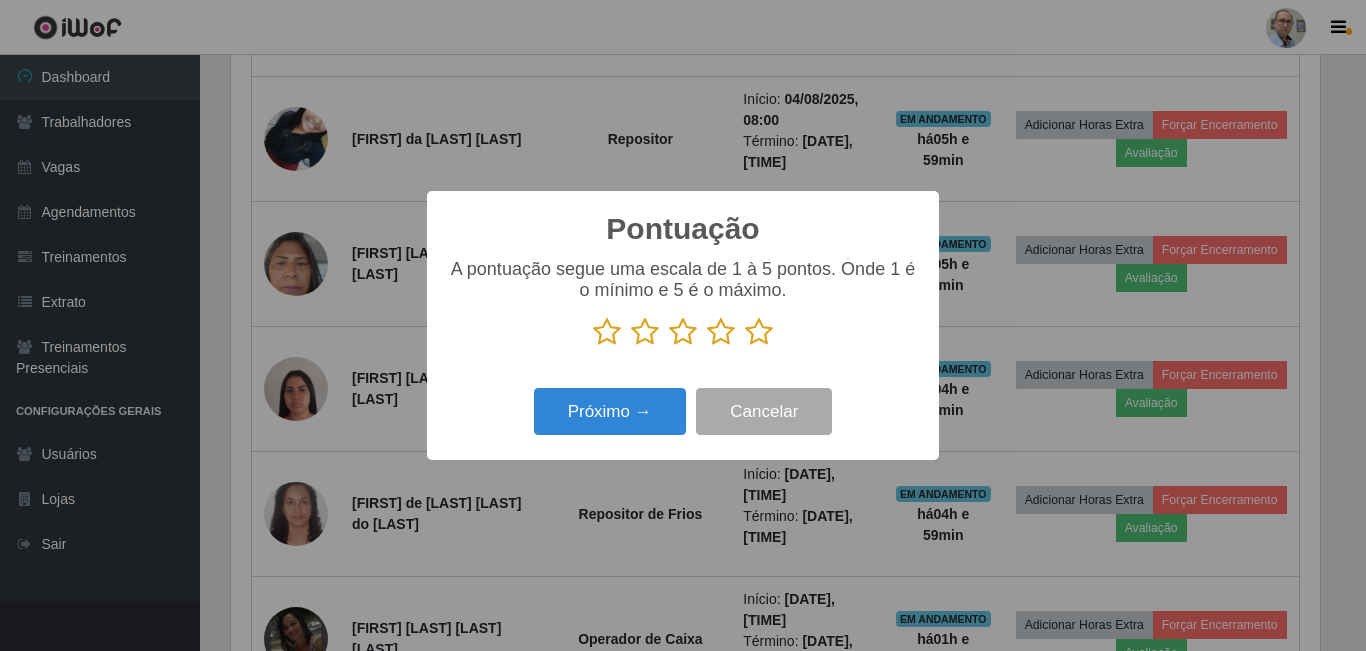 scroll, scrollTop: 999585, scrollLeft: 998911, axis: both 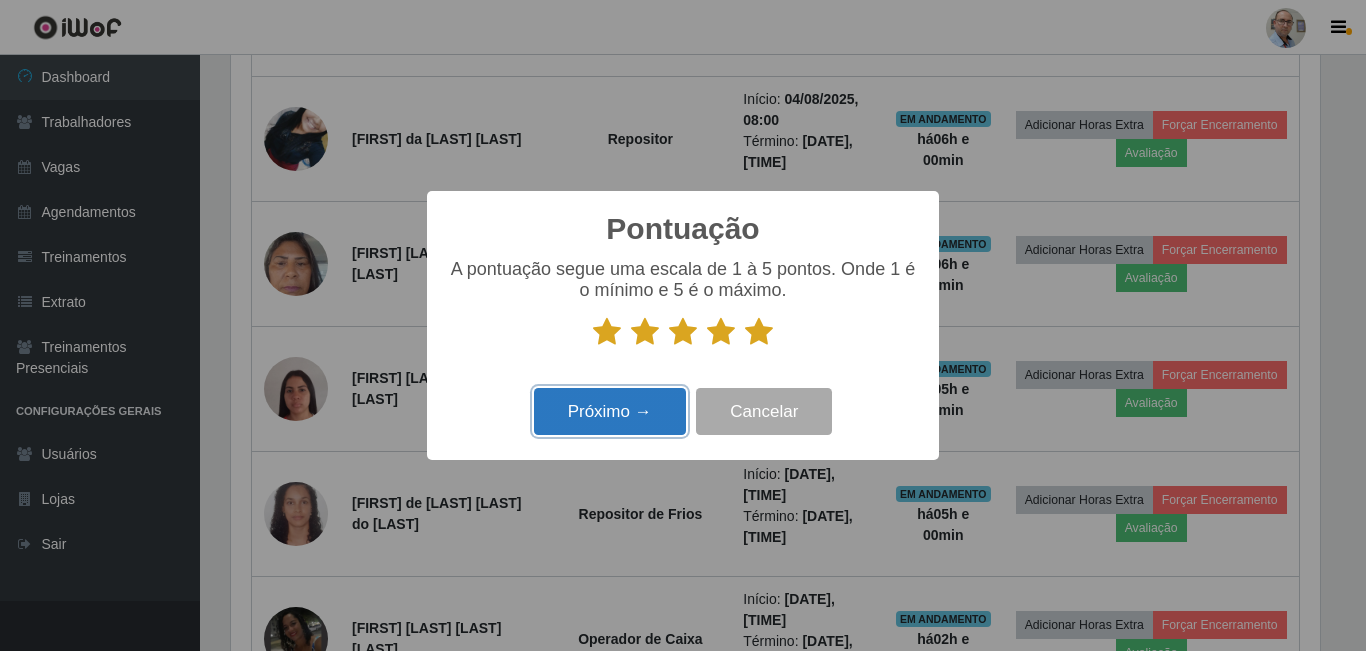 click on "Próximo →" at bounding box center (610, 411) 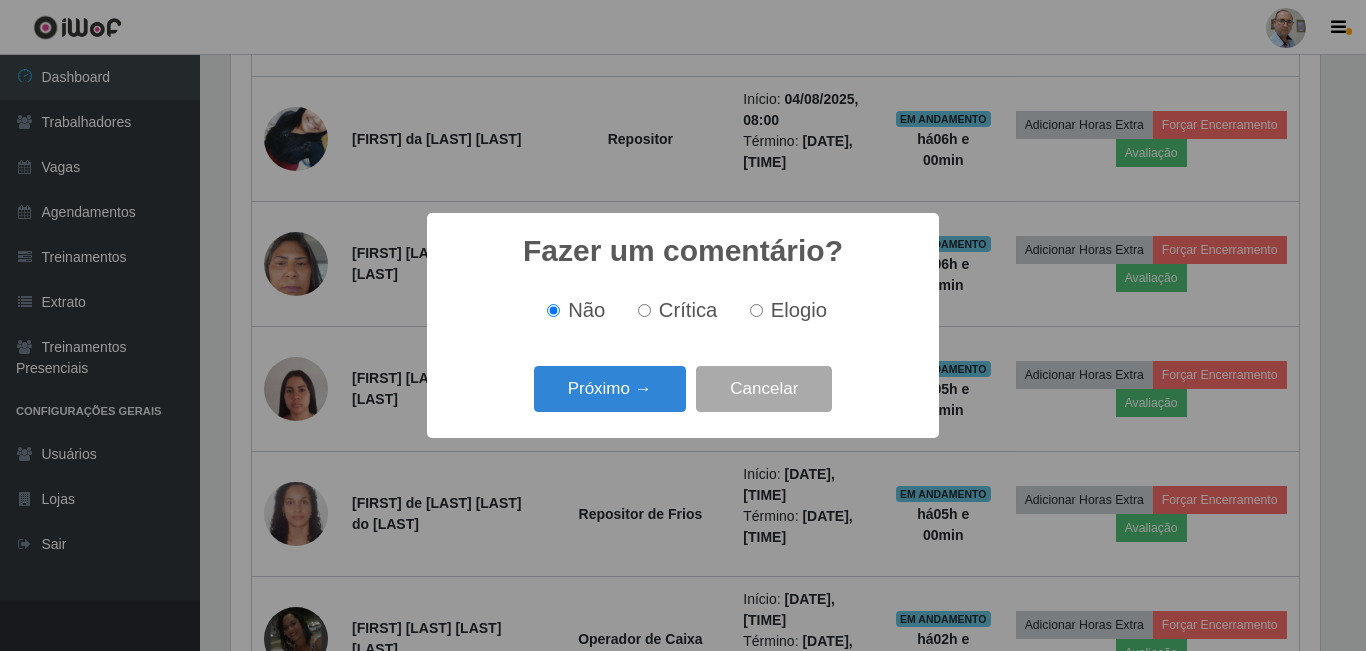 click on "Próximo →" at bounding box center [610, 389] 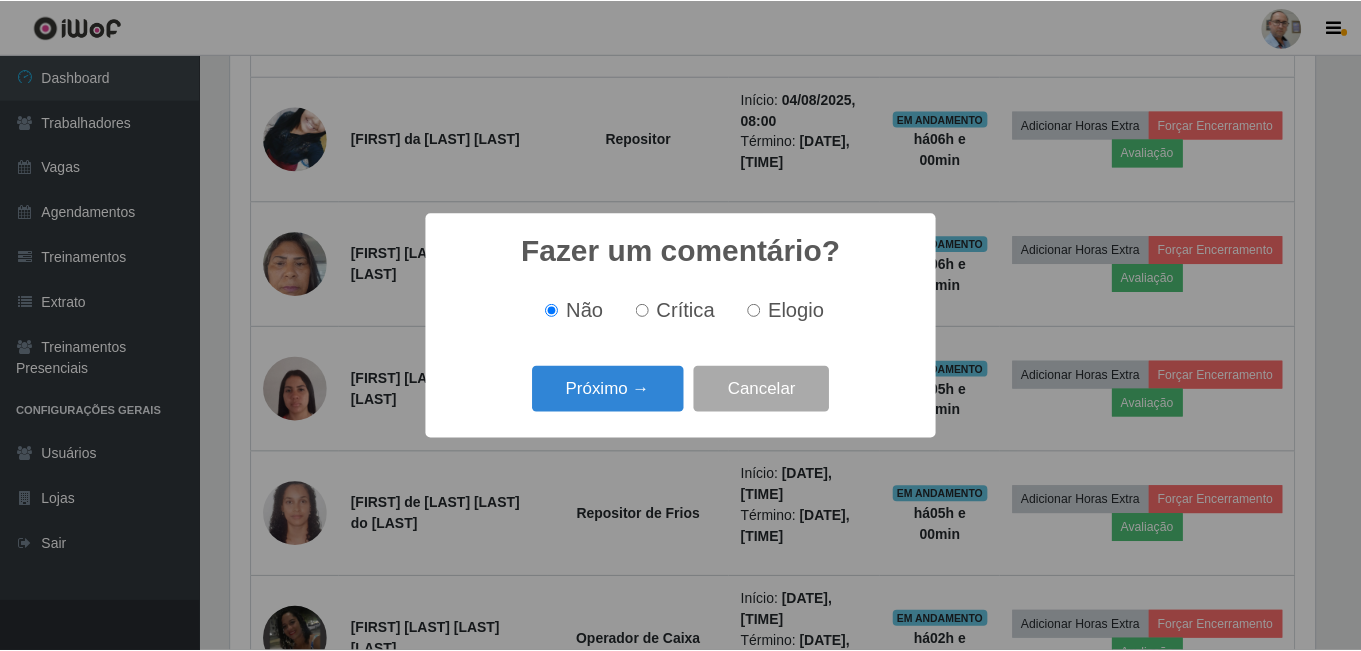 scroll, scrollTop: 999585, scrollLeft: 998911, axis: both 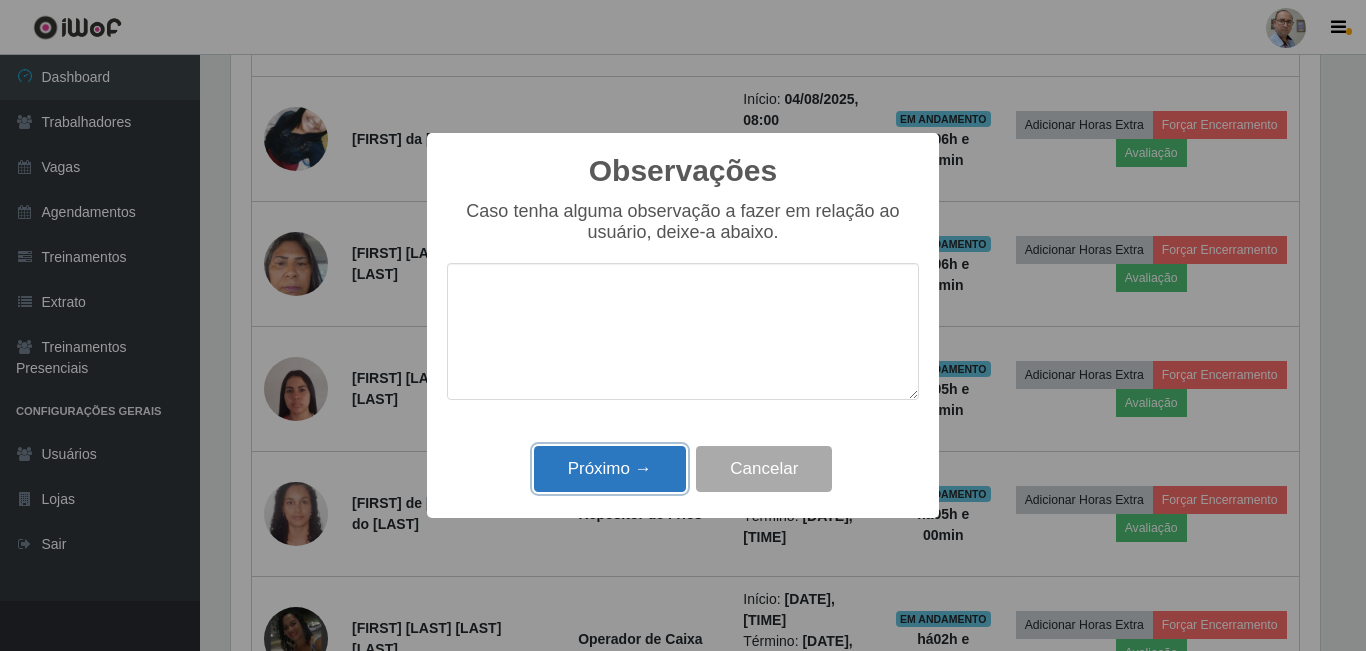click on "Próximo →" at bounding box center [610, 469] 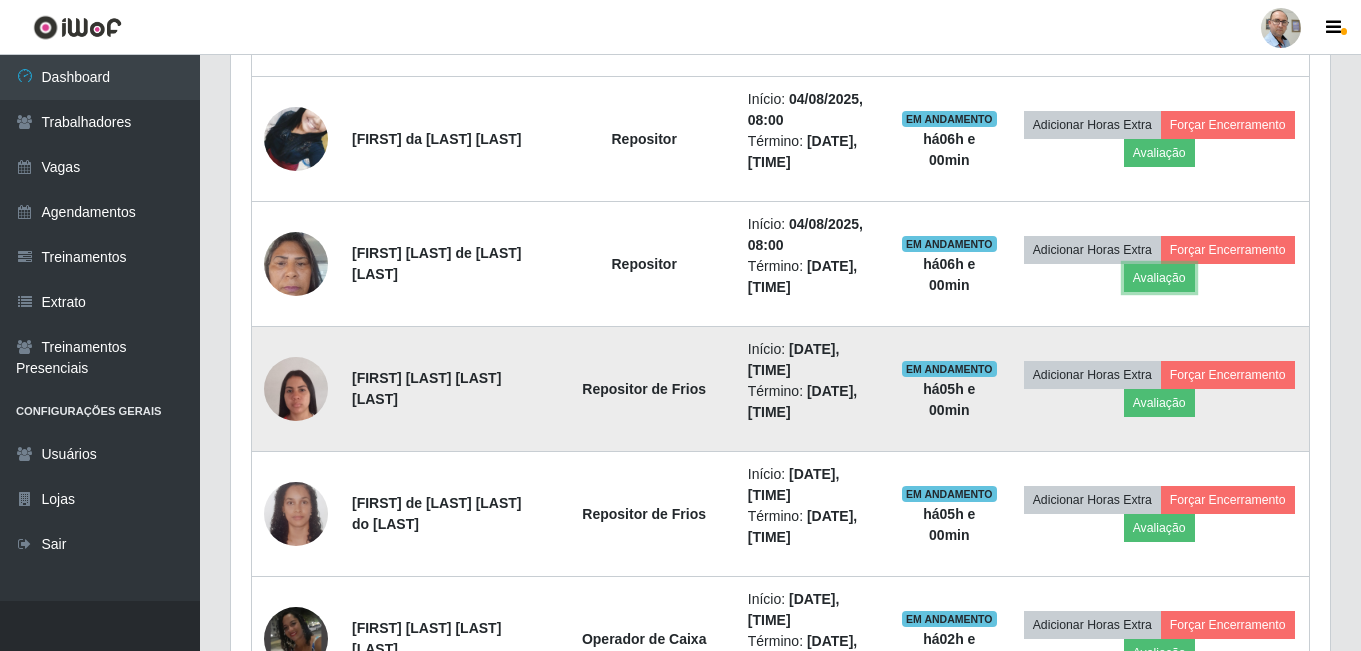 scroll, scrollTop: 999585, scrollLeft: 998901, axis: both 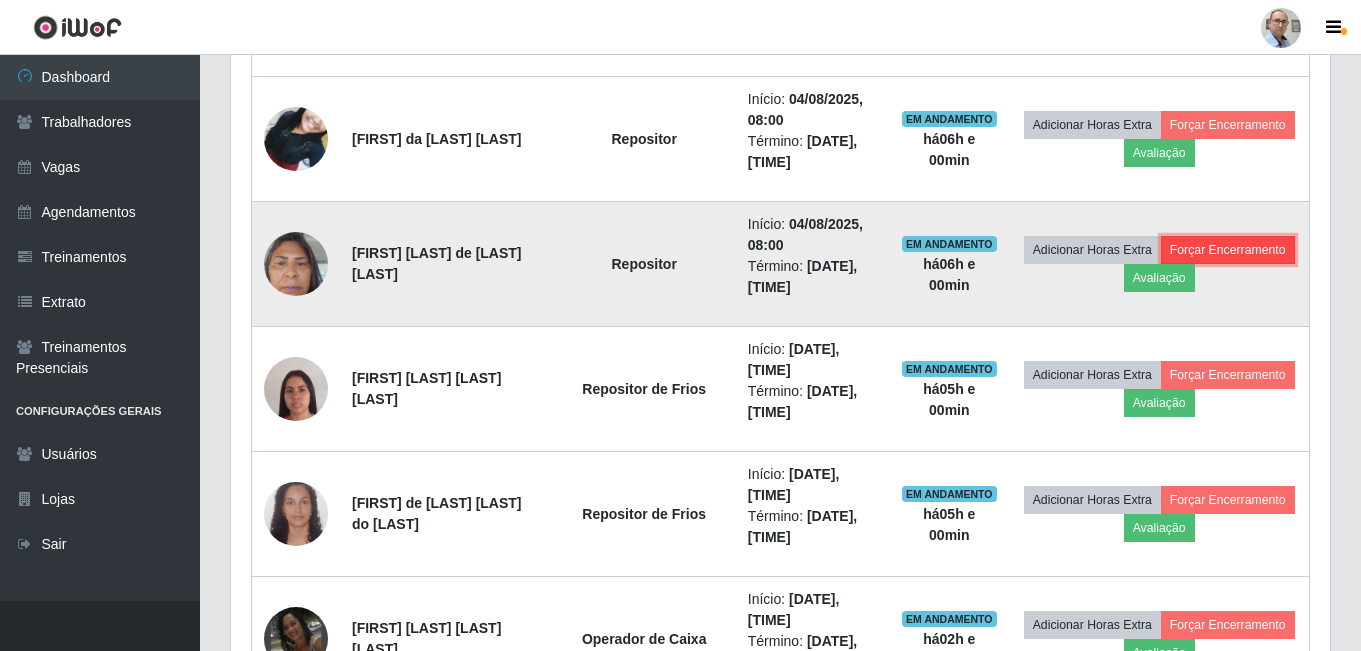 click on "Forçar Encerramento" at bounding box center (1228, 250) 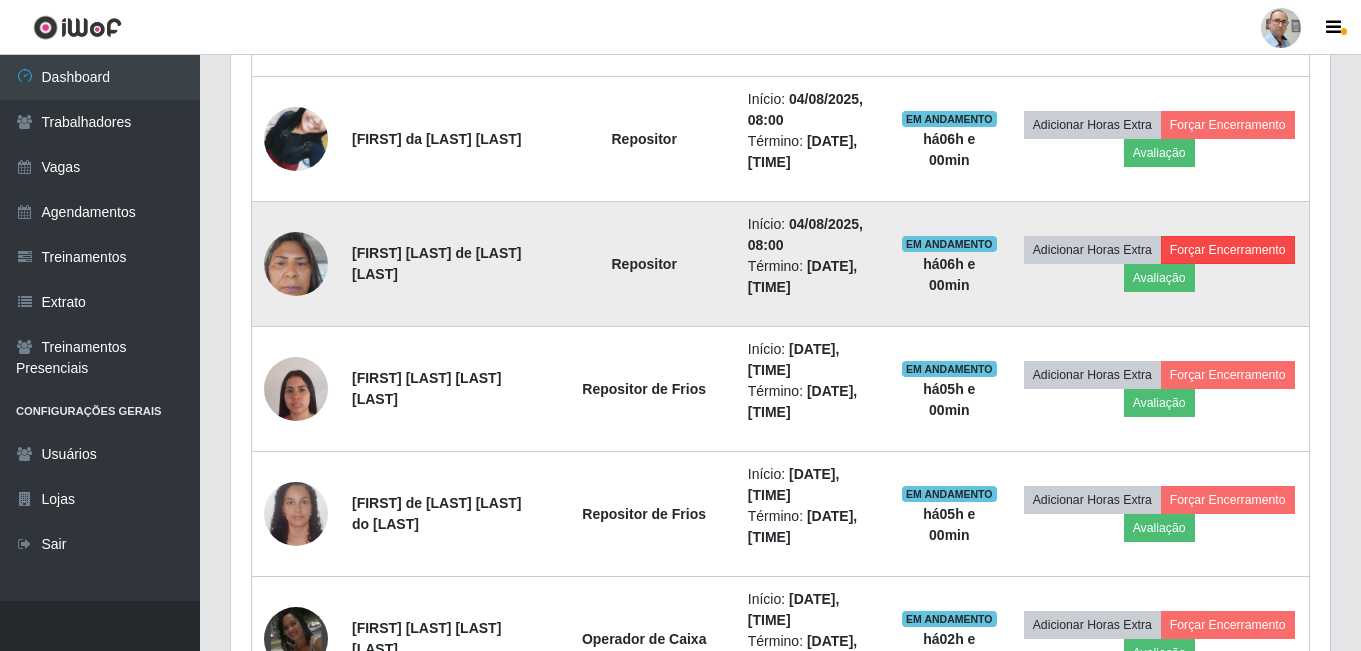scroll, scrollTop: 999585, scrollLeft: 998911, axis: both 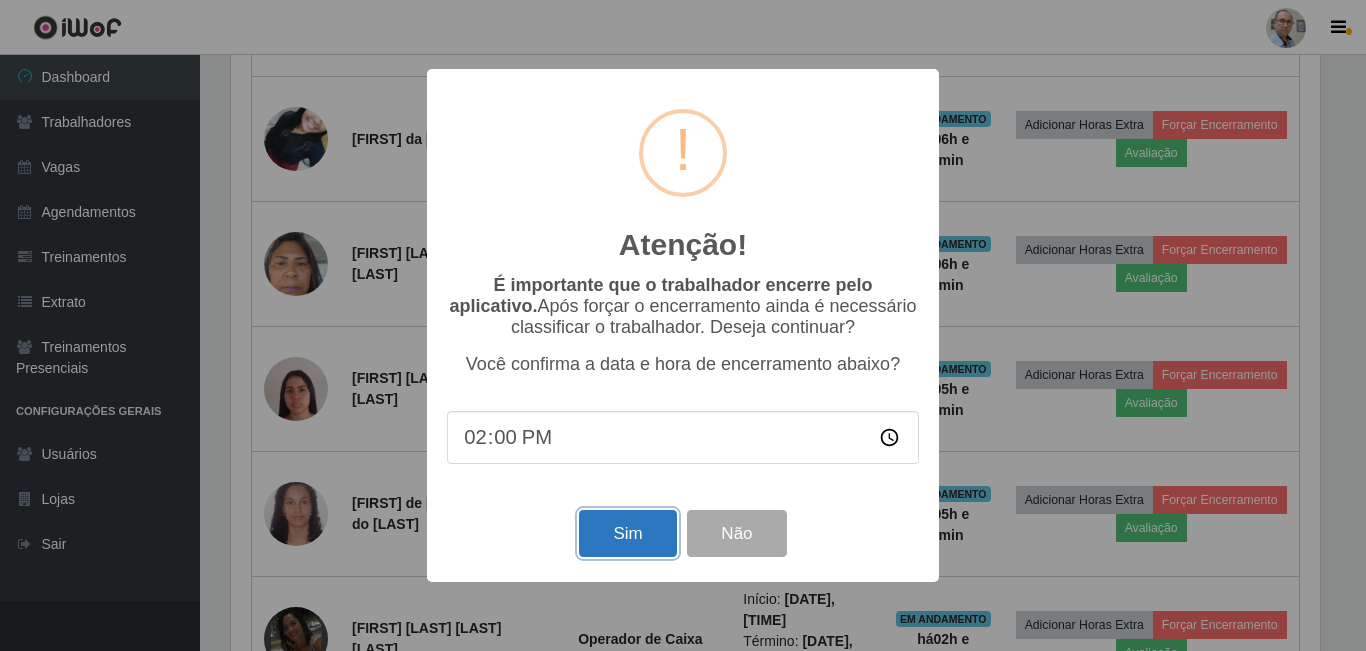 click on "Sim" at bounding box center (627, 533) 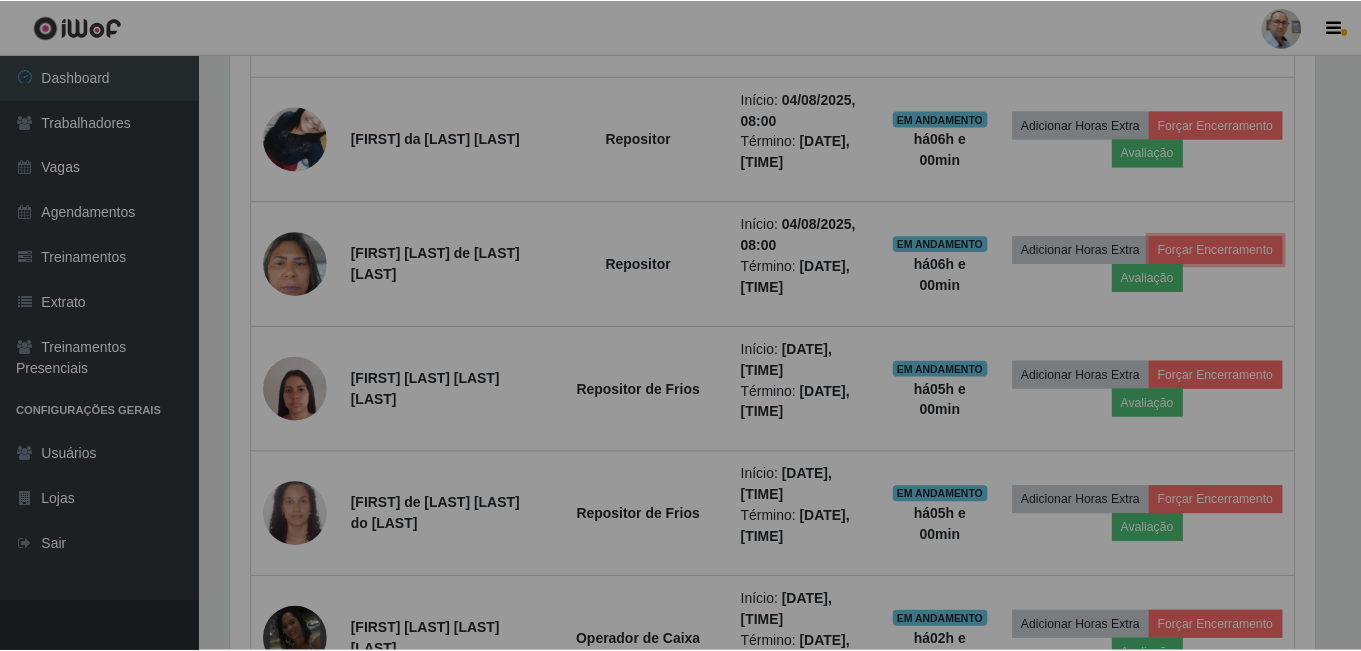 scroll, scrollTop: 999585, scrollLeft: 998901, axis: both 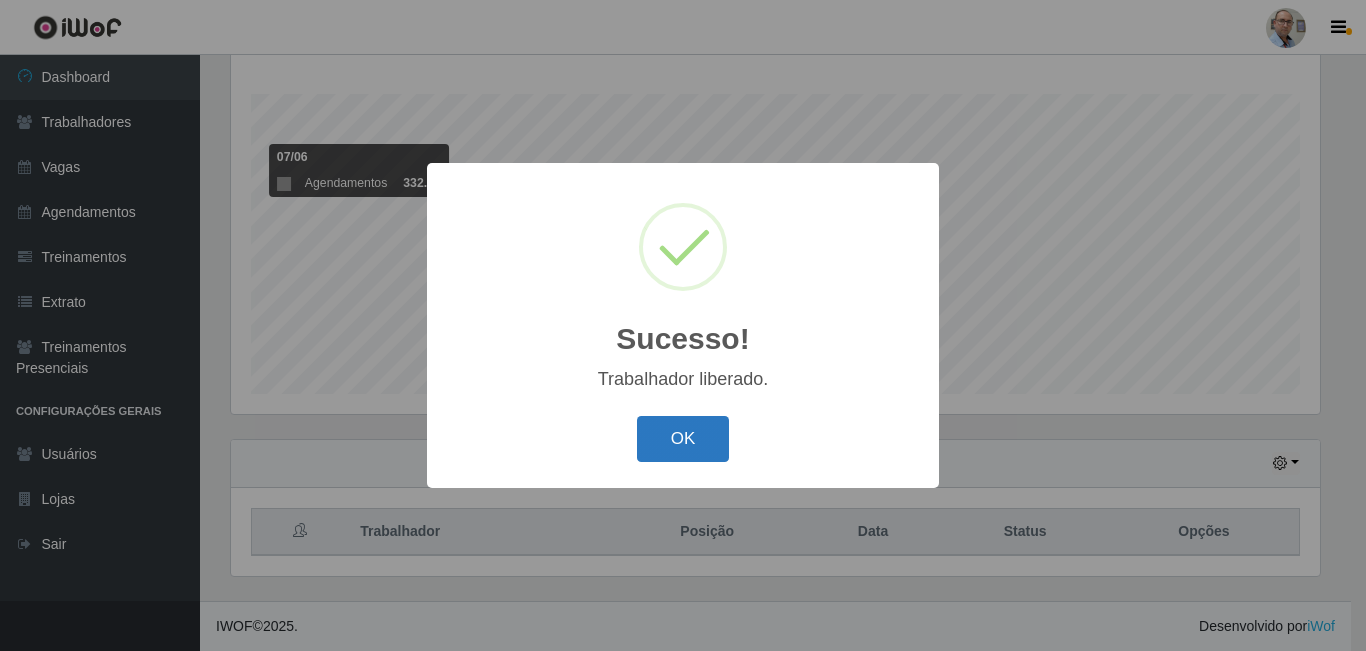 click on "OK" at bounding box center (683, 439) 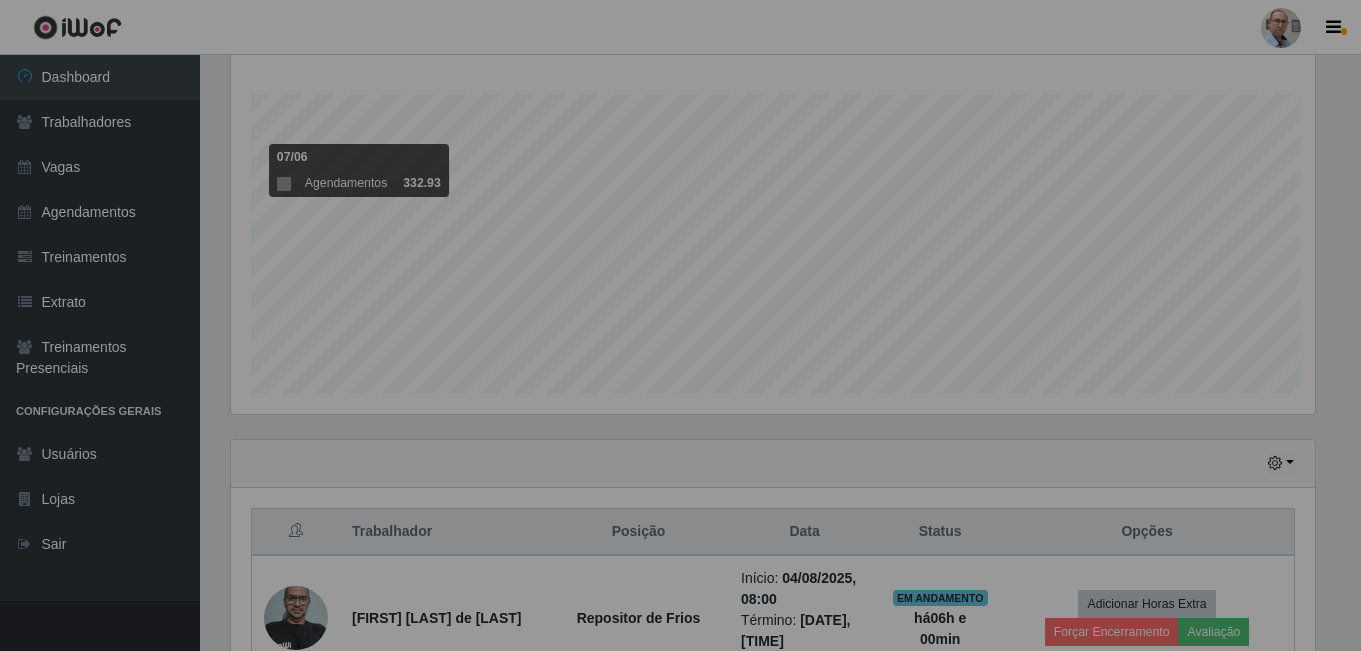 scroll, scrollTop: 999585, scrollLeft: 998901, axis: both 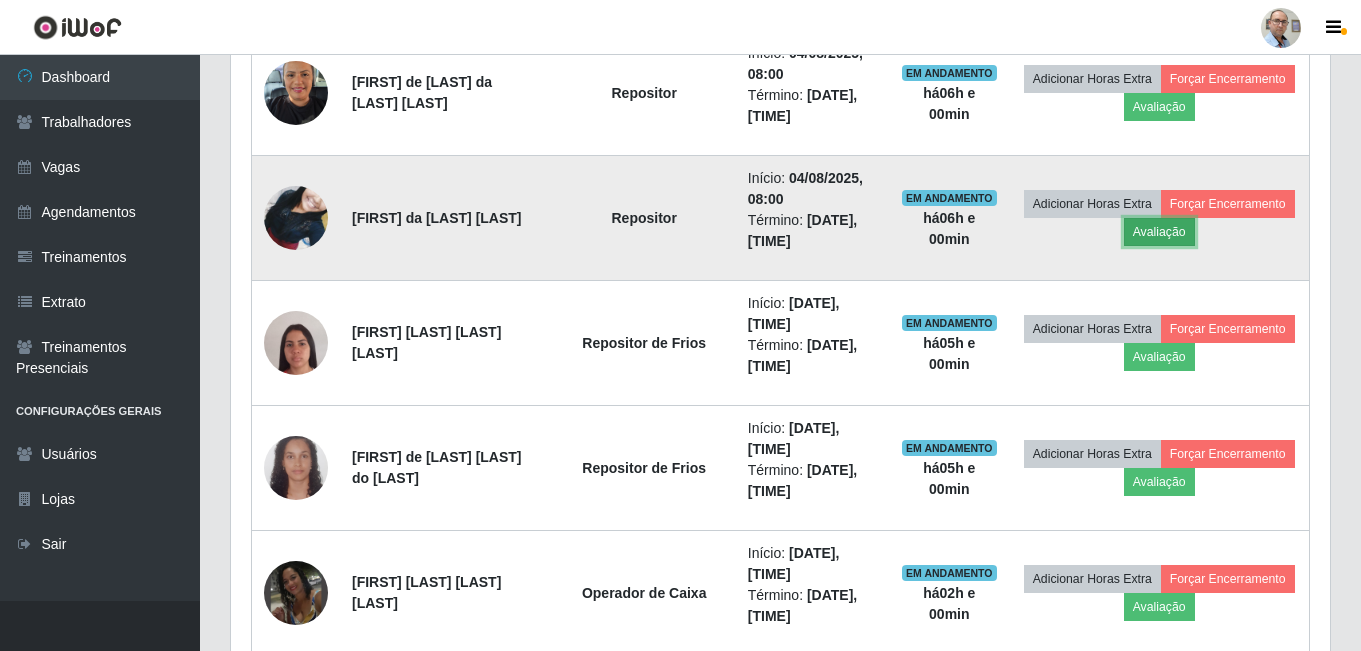 click on "Avaliação" at bounding box center [1159, 232] 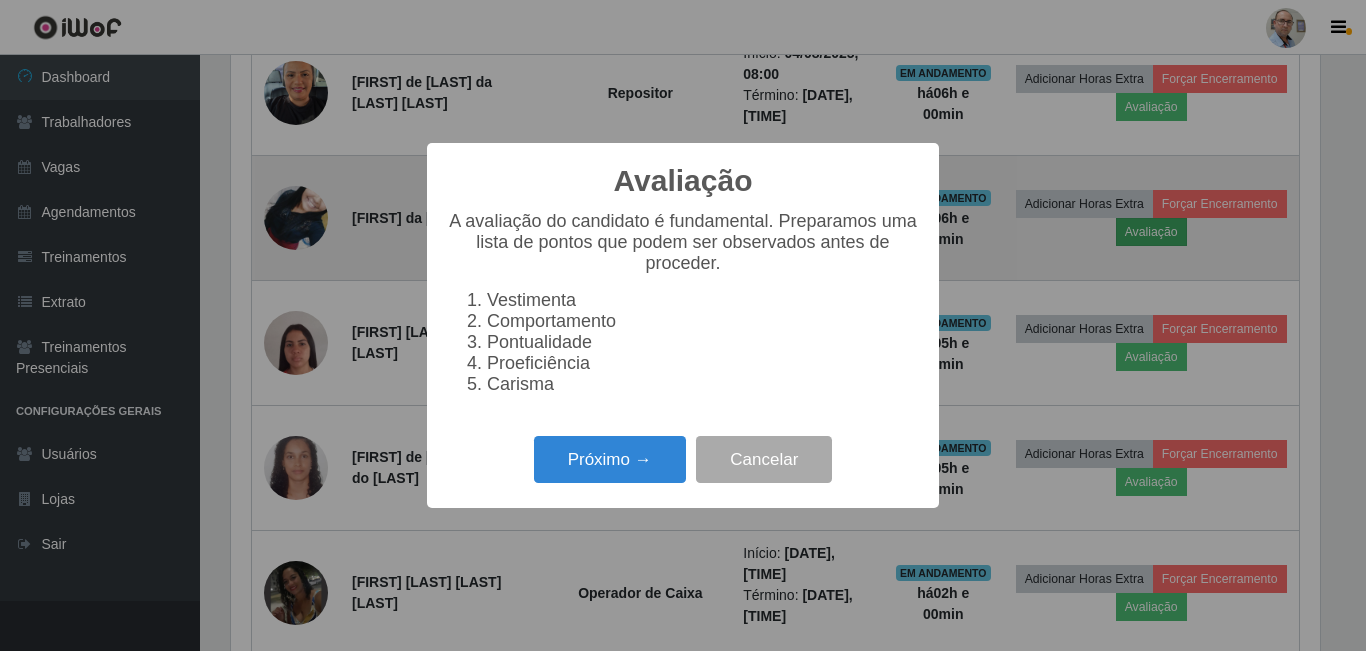 scroll, scrollTop: 999585, scrollLeft: 998911, axis: both 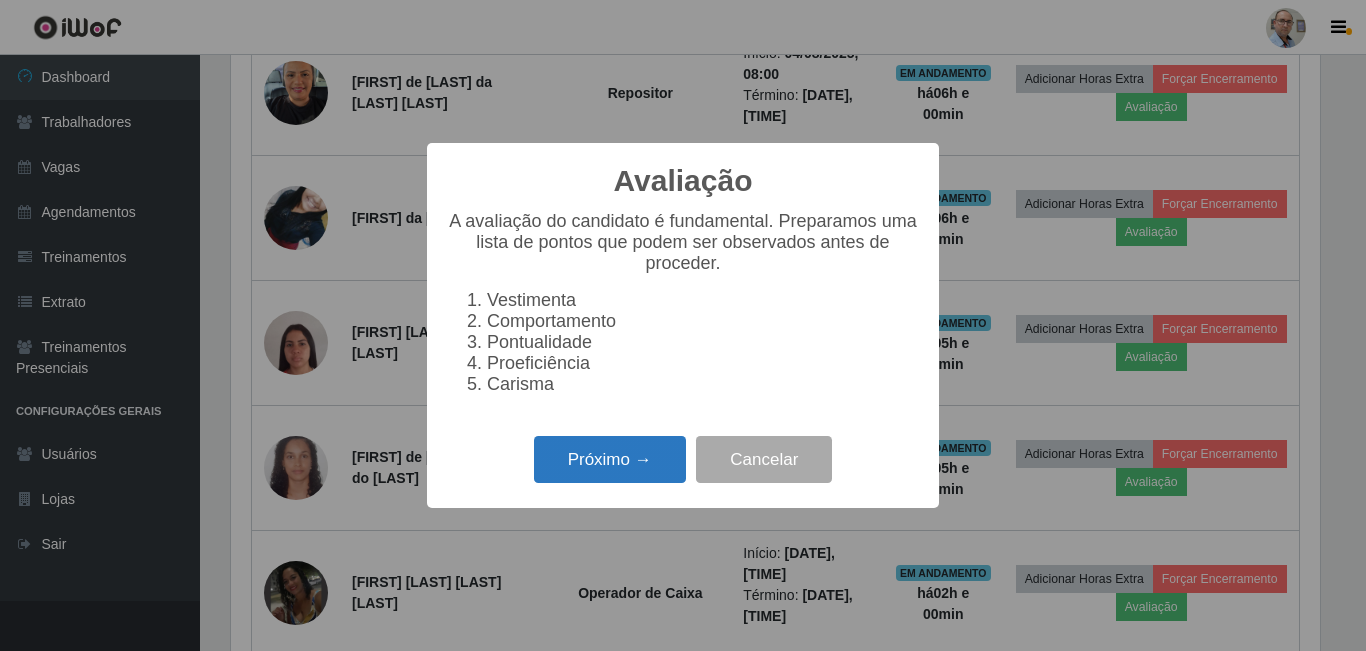 click on "Próximo →" at bounding box center (610, 459) 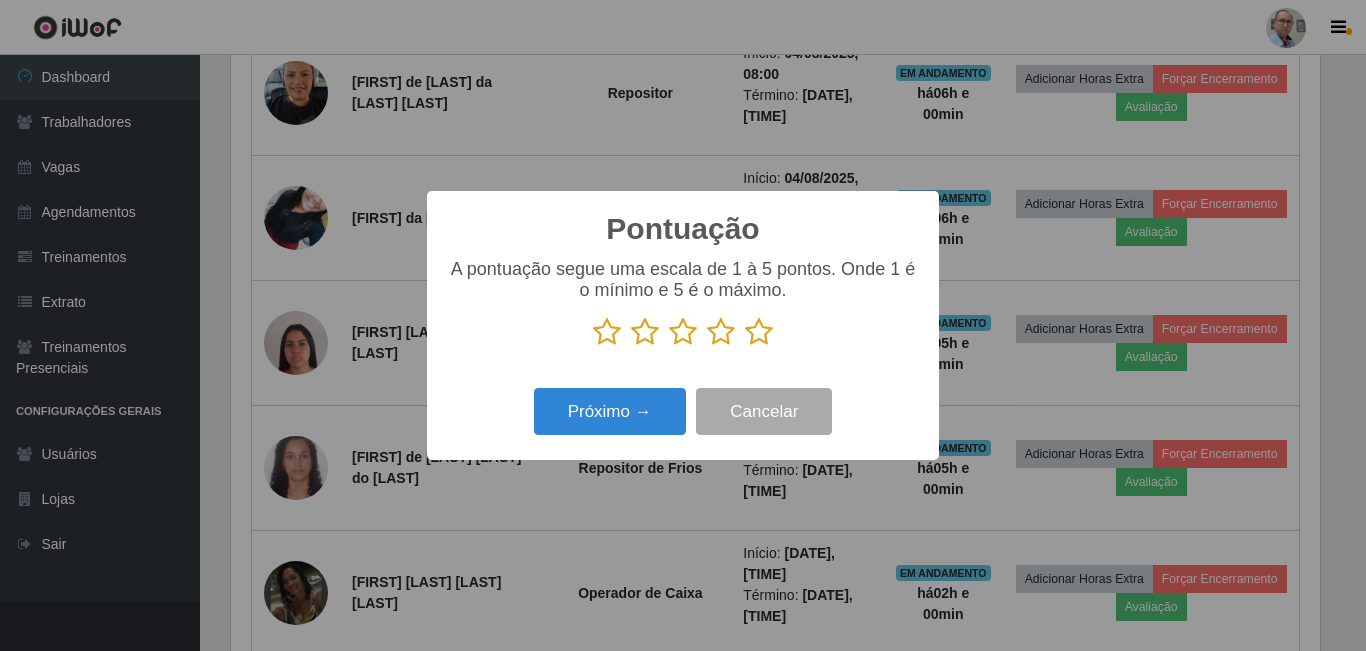 scroll, scrollTop: 999585, scrollLeft: 998911, axis: both 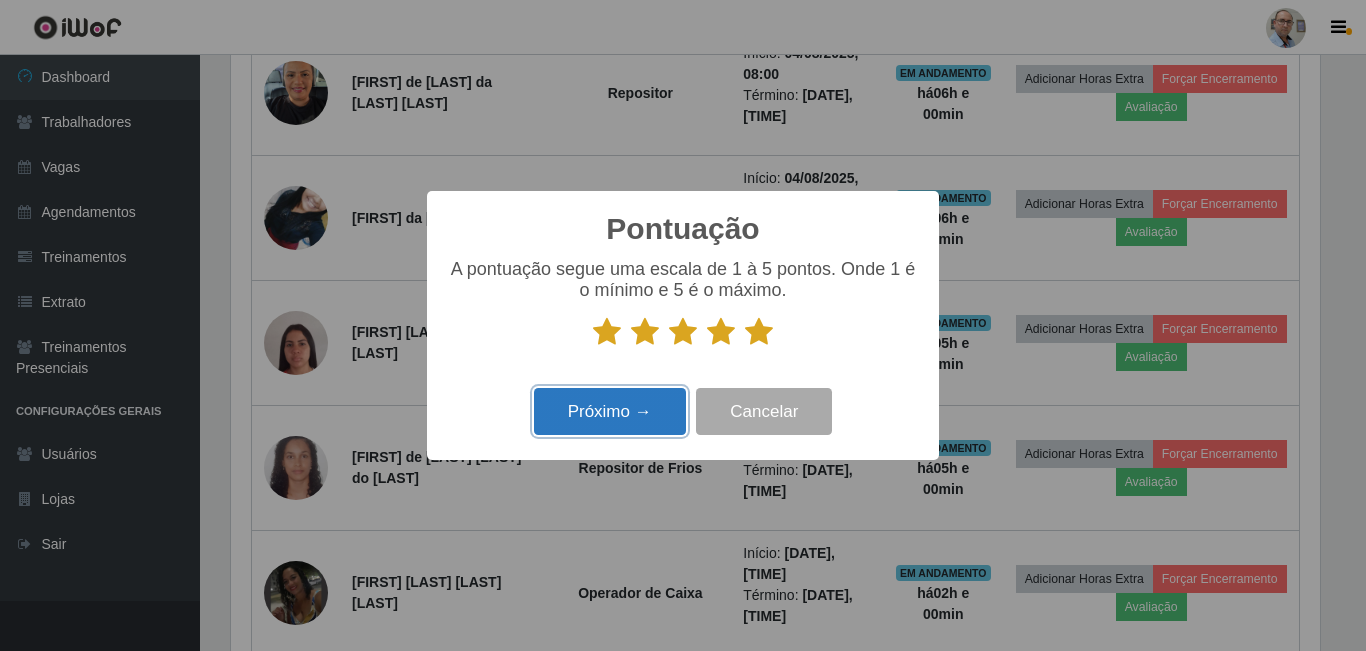 click on "Próximo →" at bounding box center (610, 411) 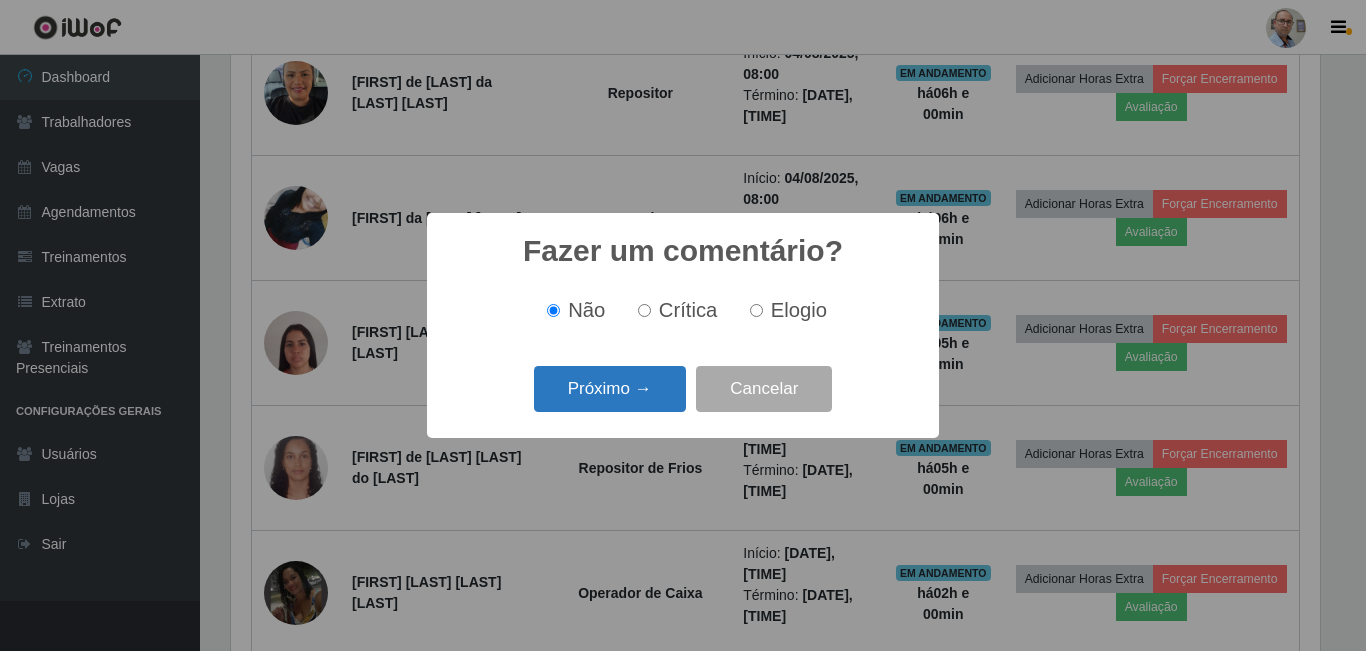 click on "Próximo →" at bounding box center [610, 389] 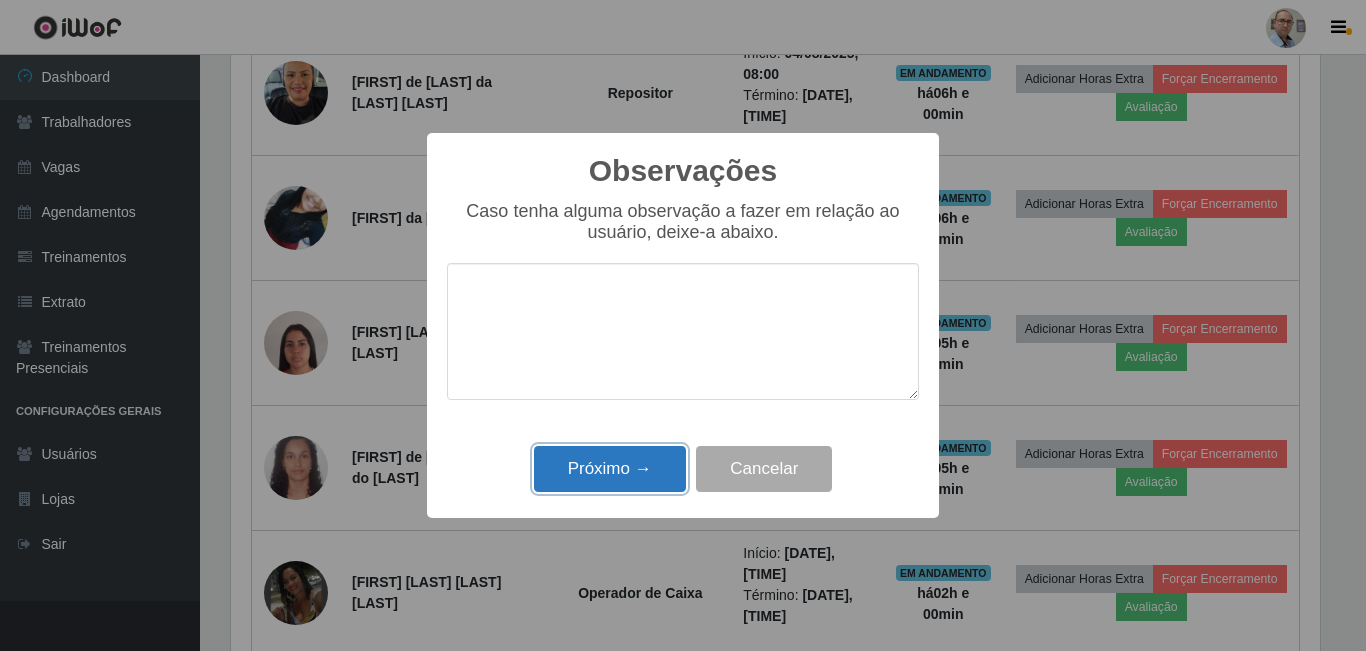 click on "Próximo →" at bounding box center [610, 469] 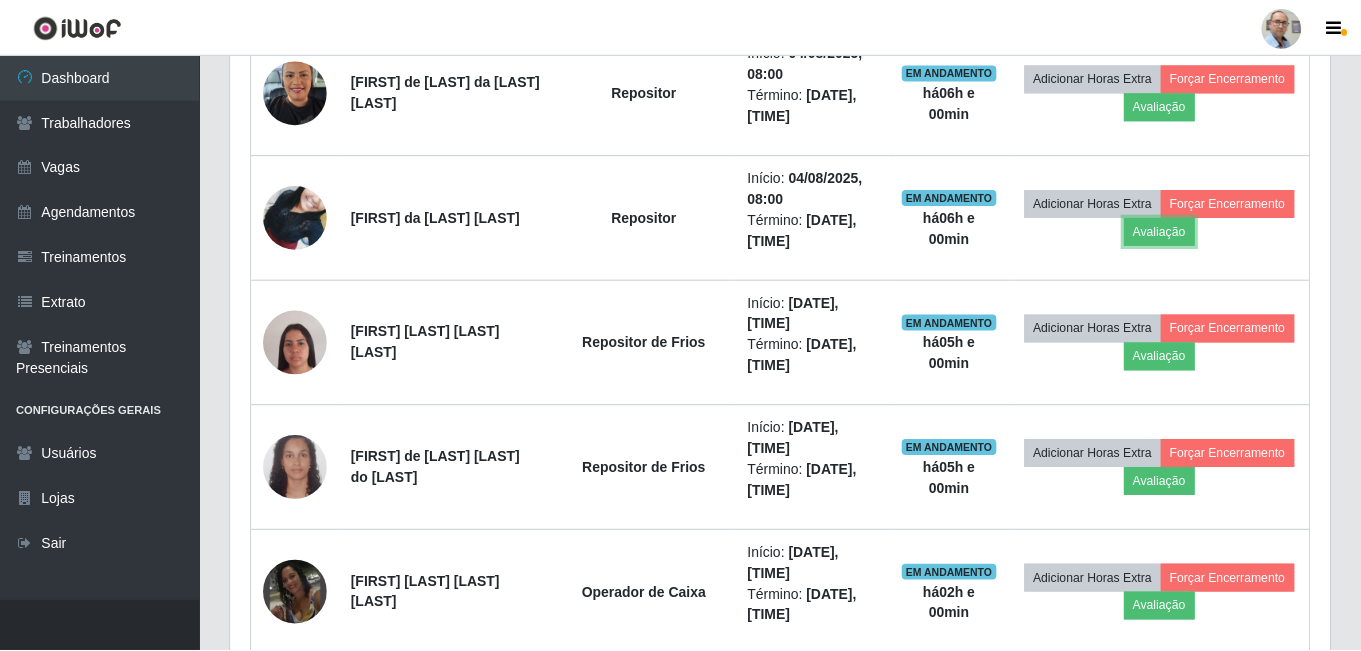 scroll, scrollTop: 999585, scrollLeft: 998901, axis: both 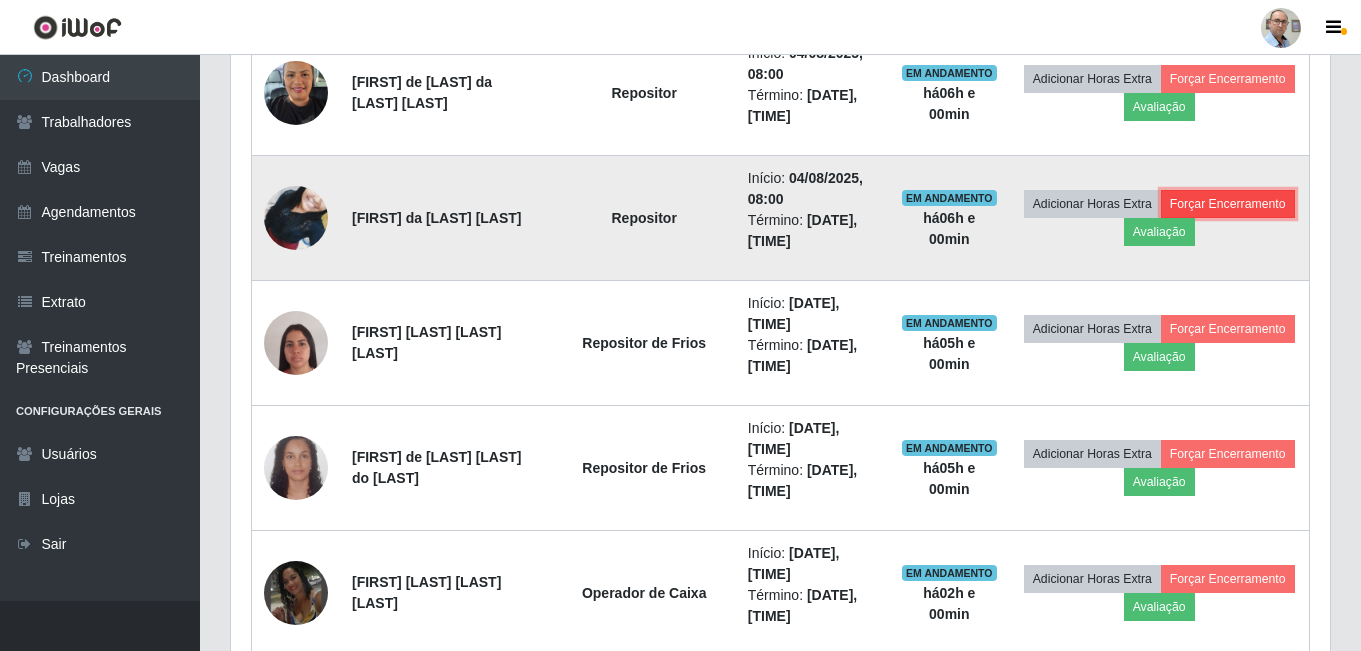 click on "Forçar Encerramento" at bounding box center [1228, 204] 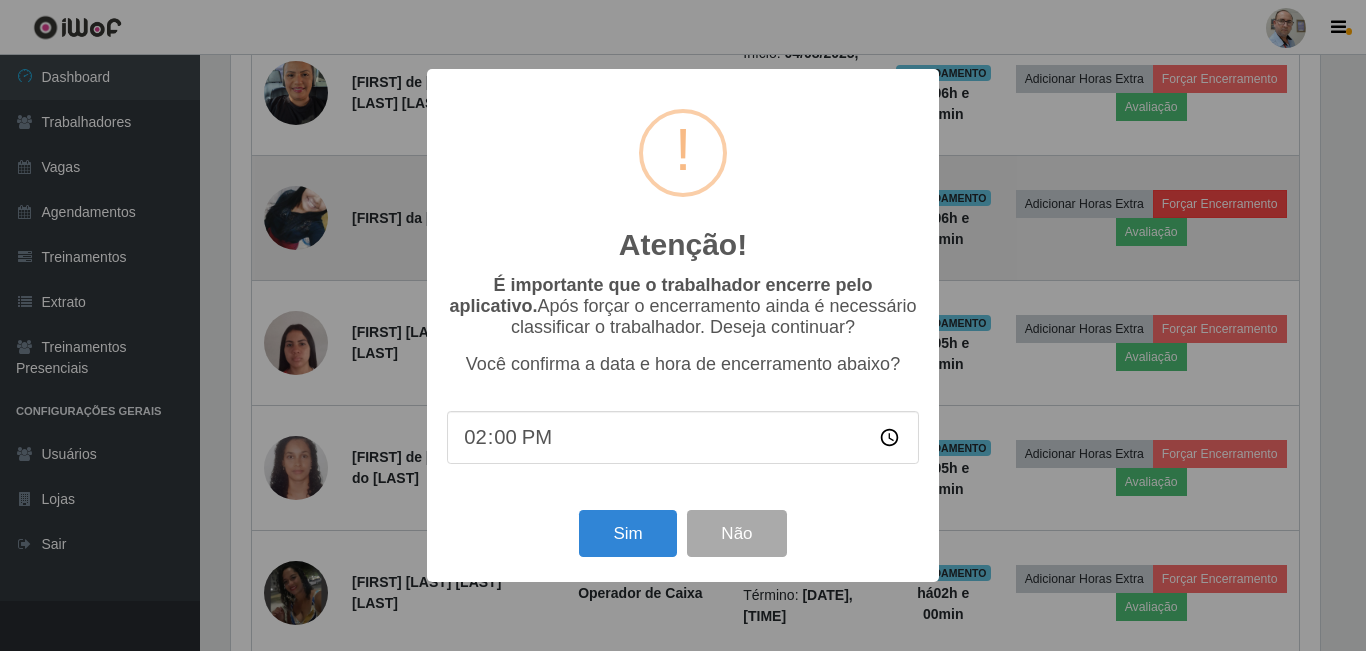 scroll, scrollTop: 999585, scrollLeft: 998911, axis: both 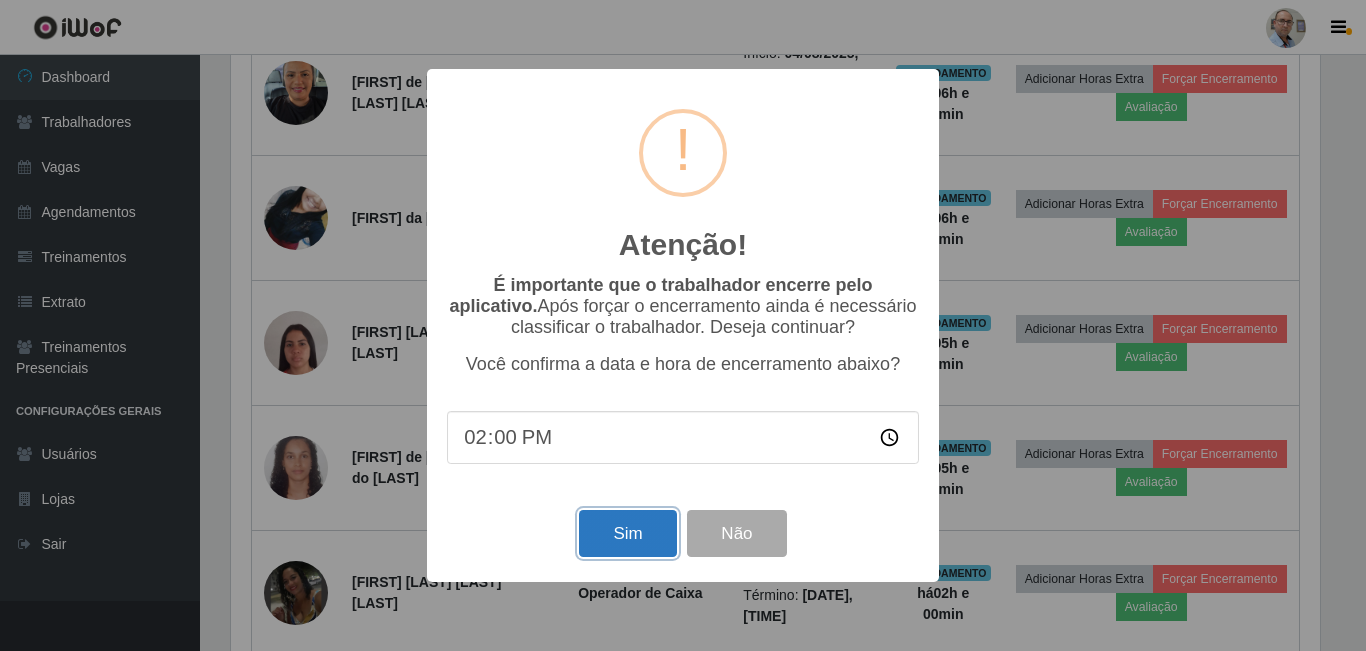 click on "Sim" at bounding box center (627, 533) 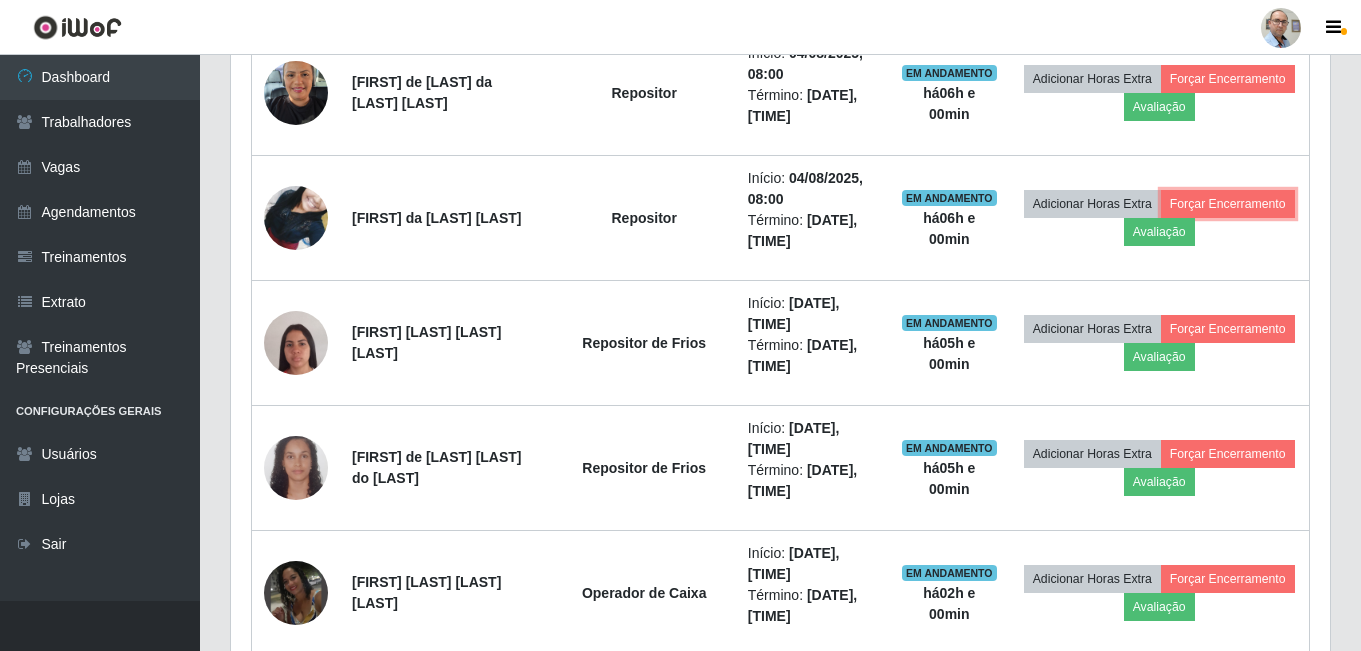 scroll, scrollTop: 999585, scrollLeft: 998901, axis: both 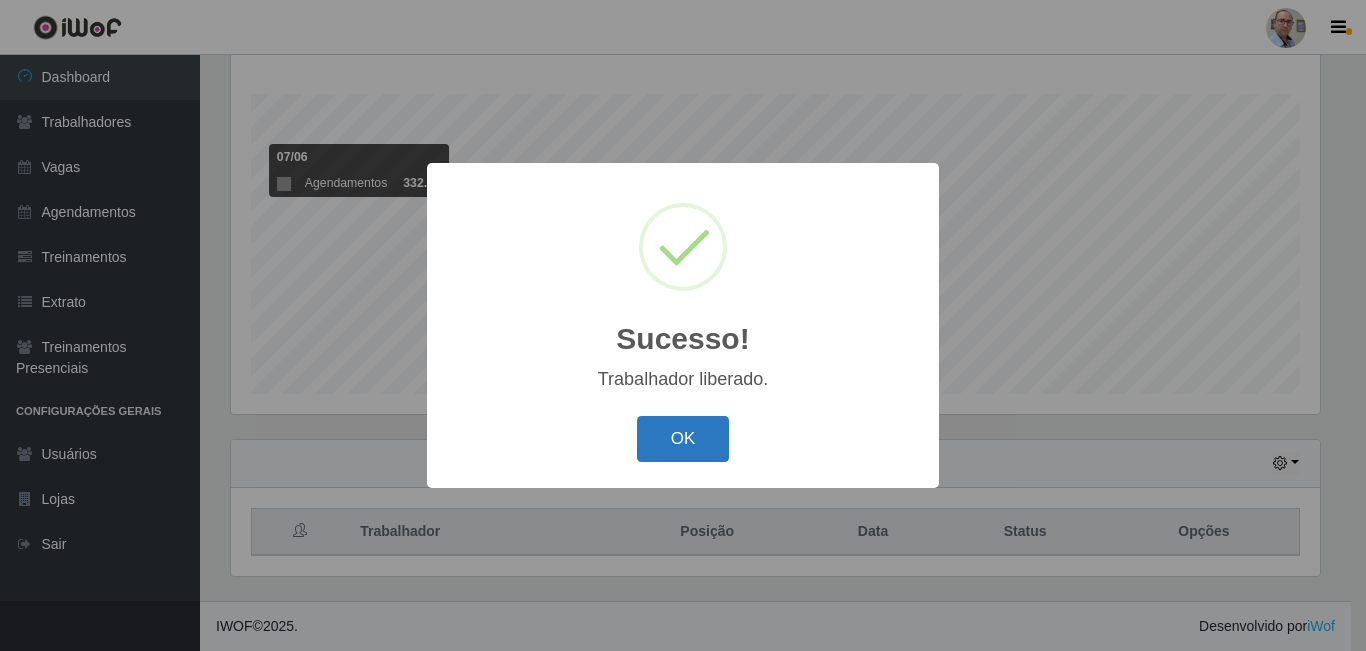 click on "OK" at bounding box center [683, 439] 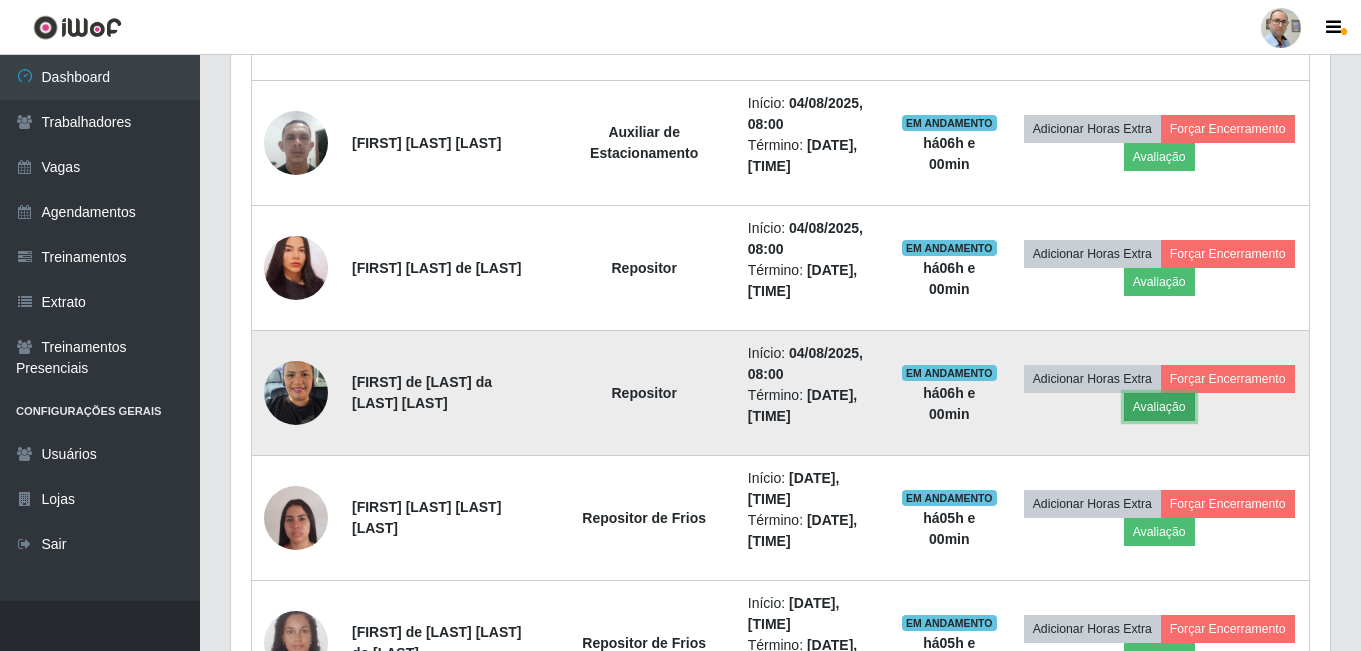 click on "Avaliação" at bounding box center (1159, 407) 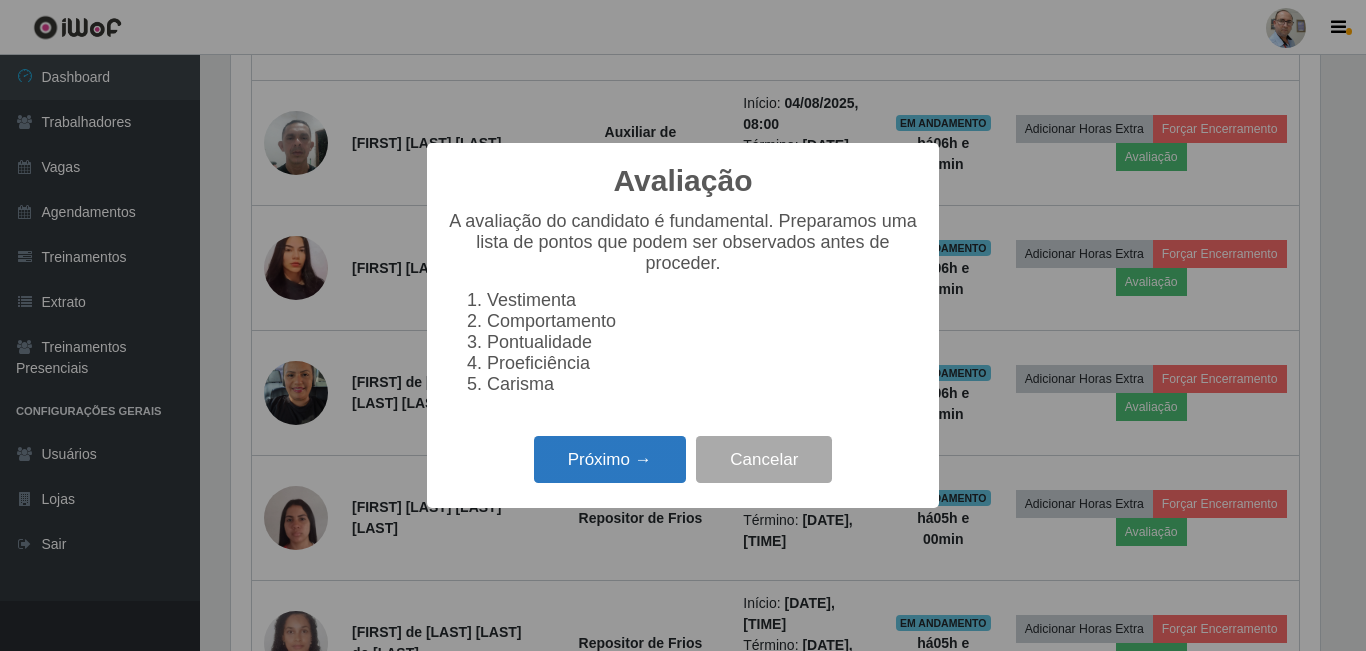 click on "Próximo →" at bounding box center (610, 459) 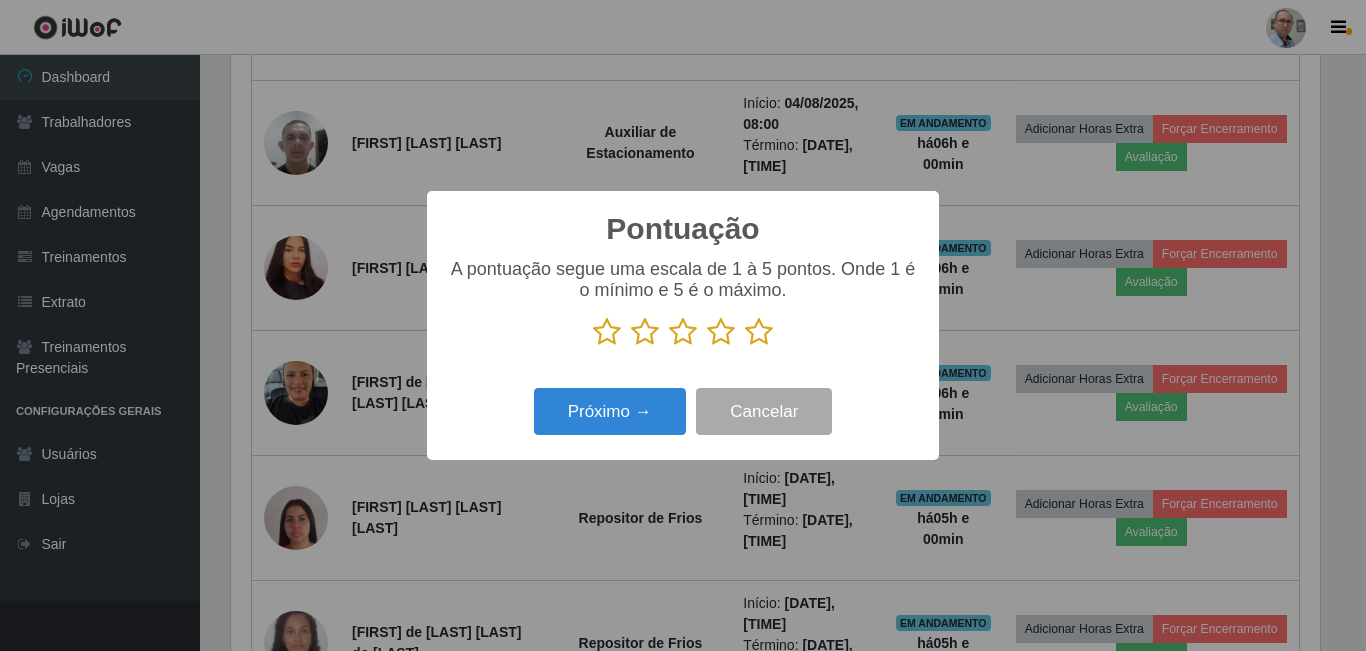 click at bounding box center [759, 332] 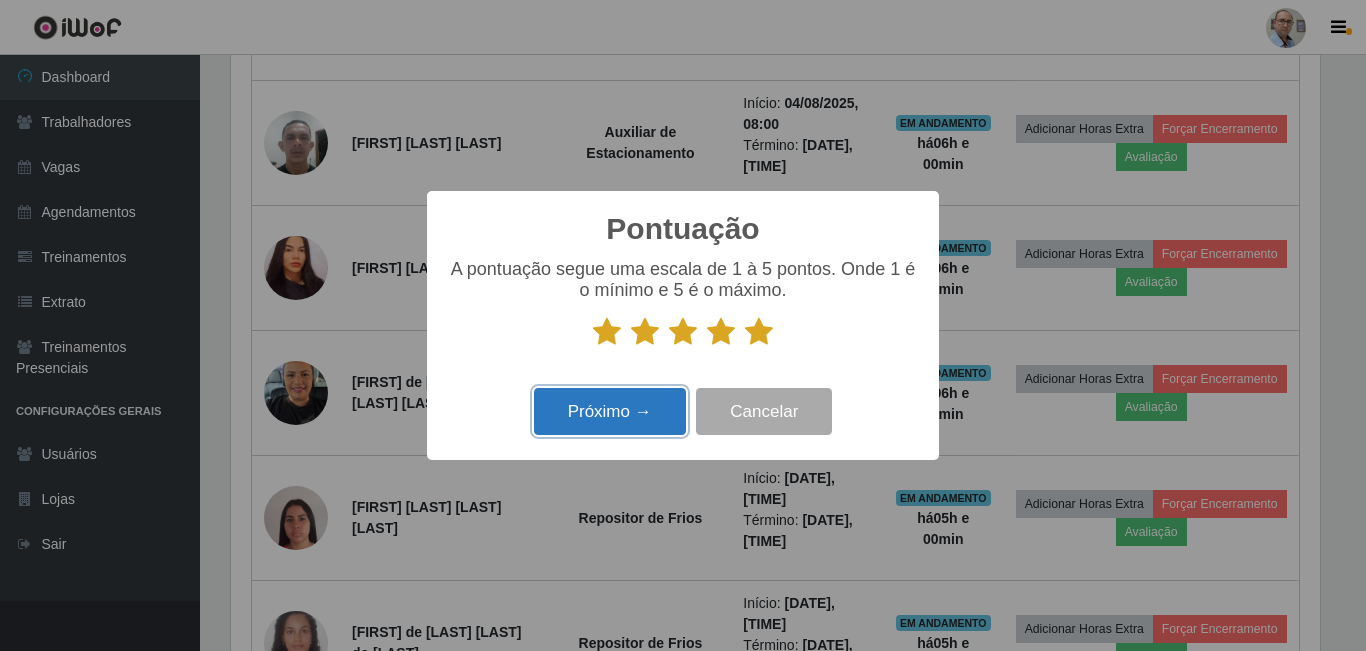 click on "Próximo →" at bounding box center (610, 411) 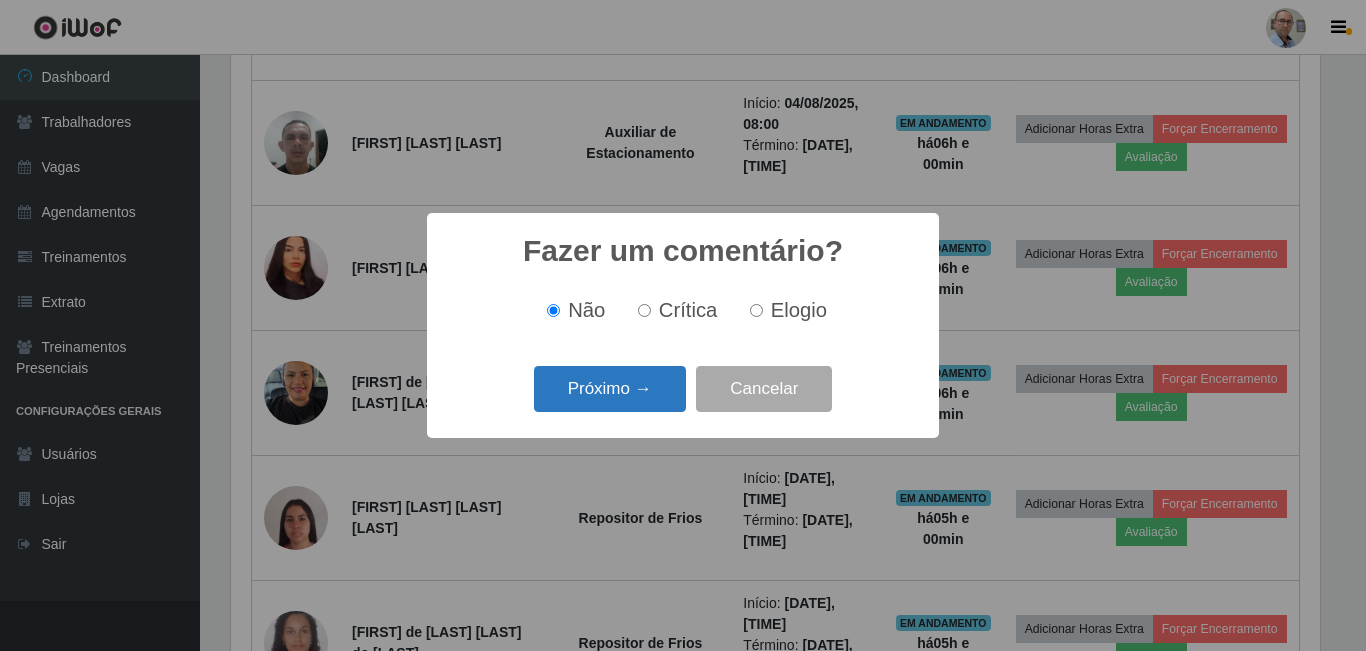 click on "Próximo →" at bounding box center (610, 389) 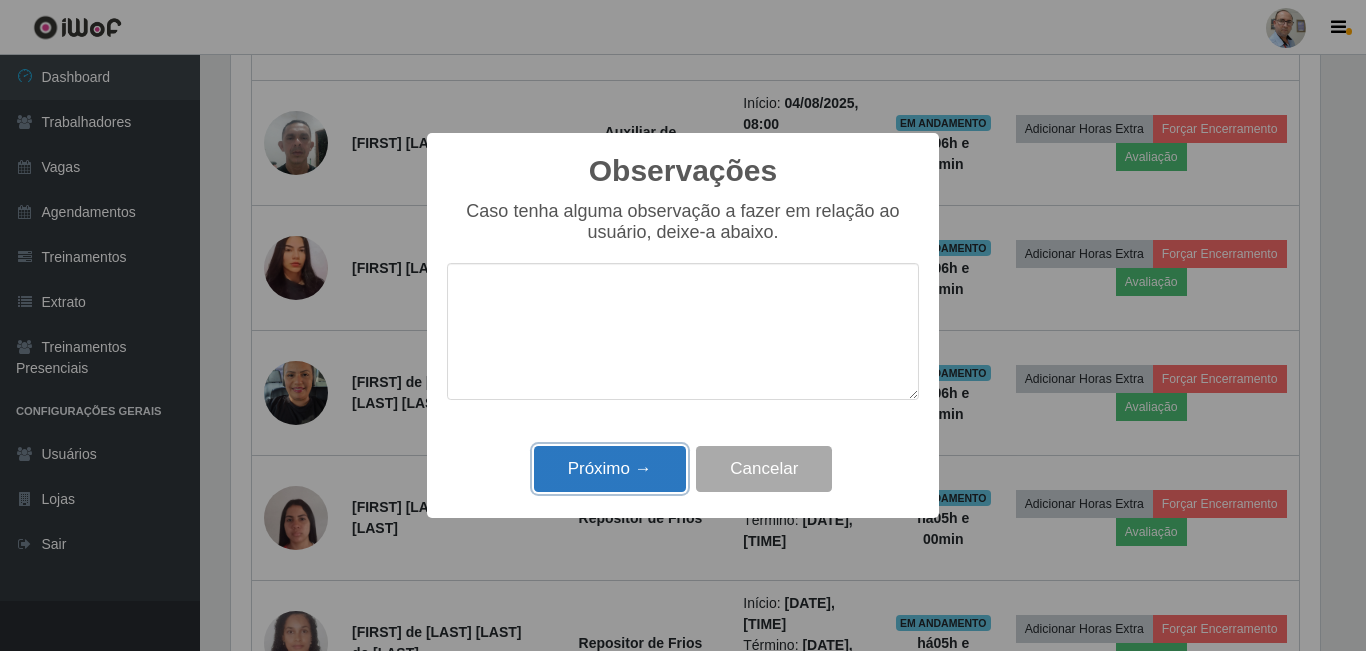 click on "Próximo →" at bounding box center [610, 469] 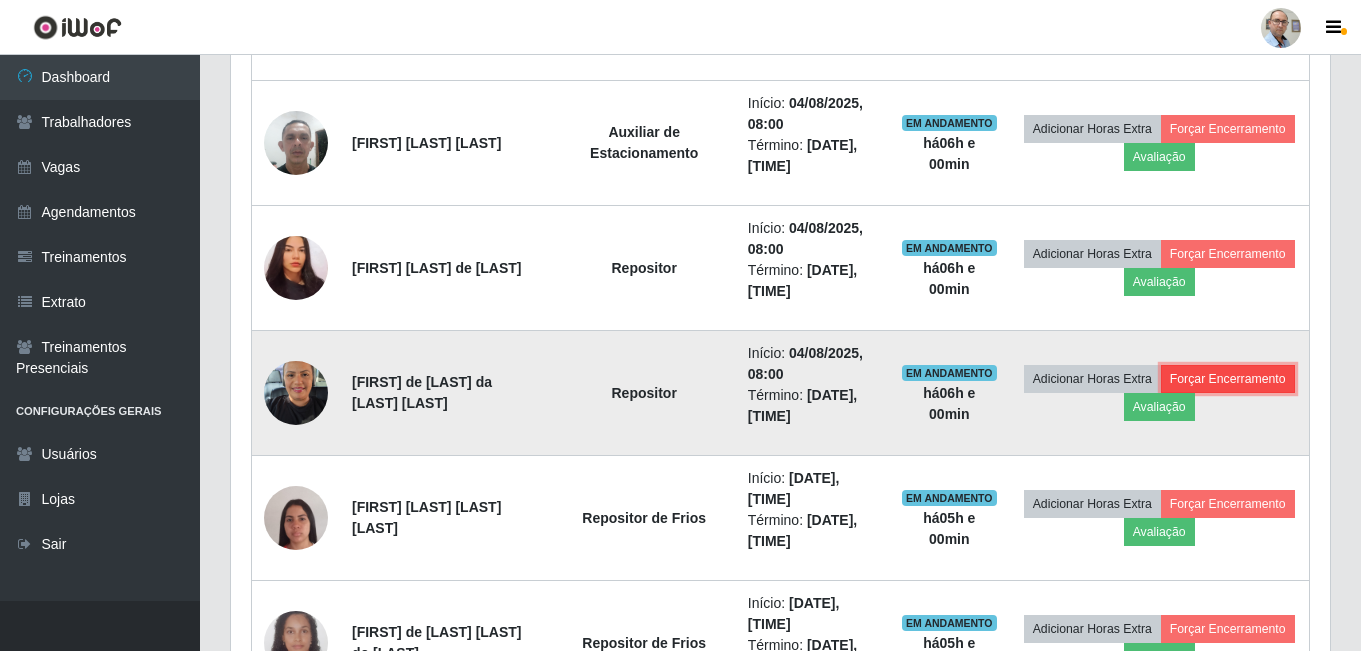 click on "Forçar Encerramento" at bounding box center (1228, 379) 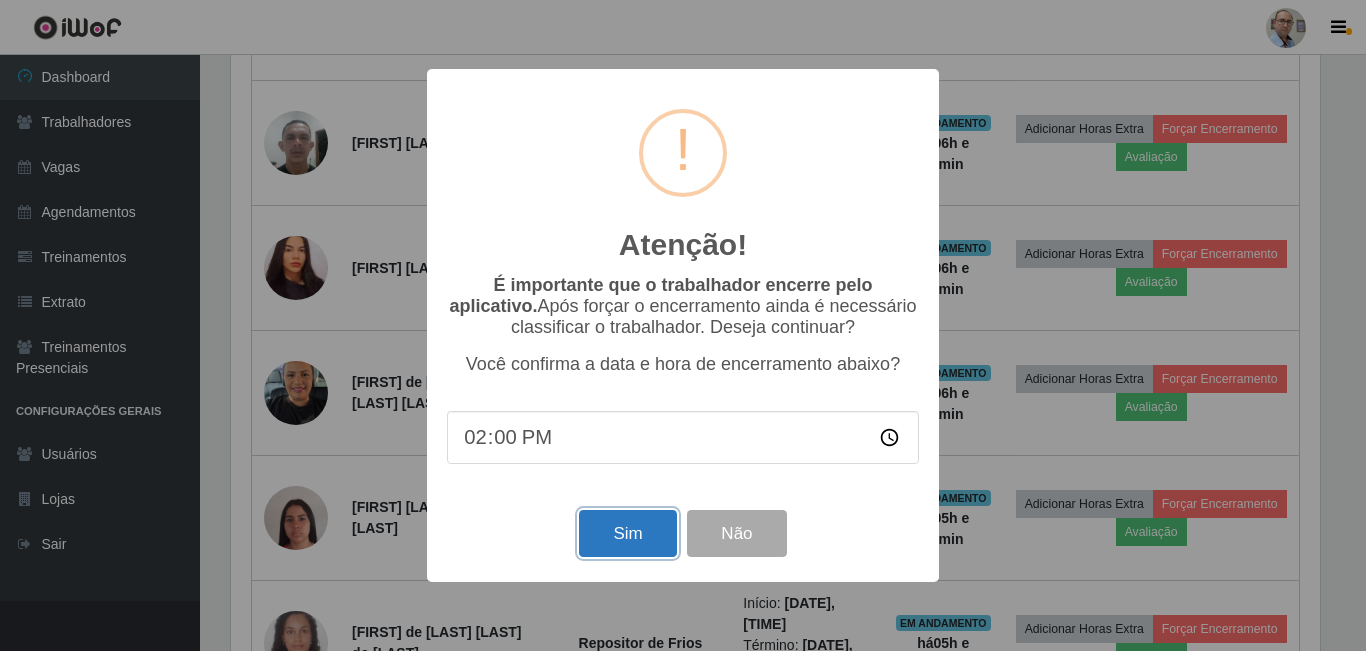 click on "Sim" at bounding box center [627, 533] 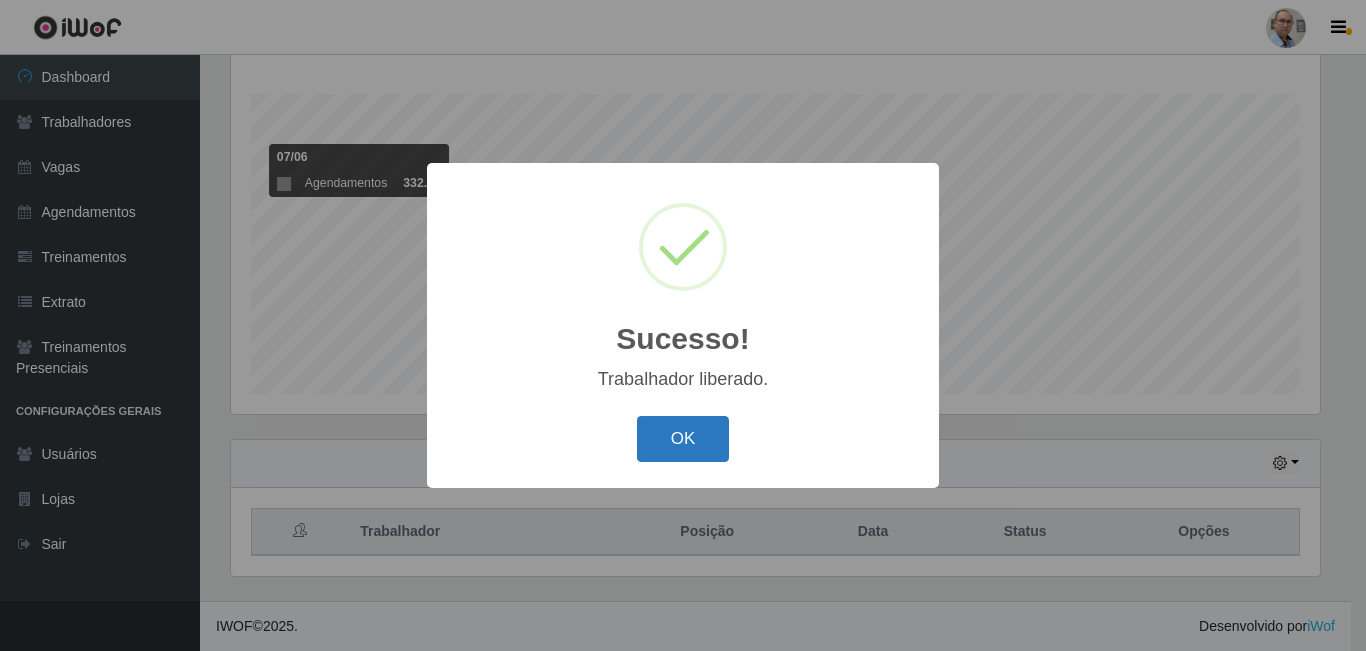 click on "OK" at bounding box center [683, 439] 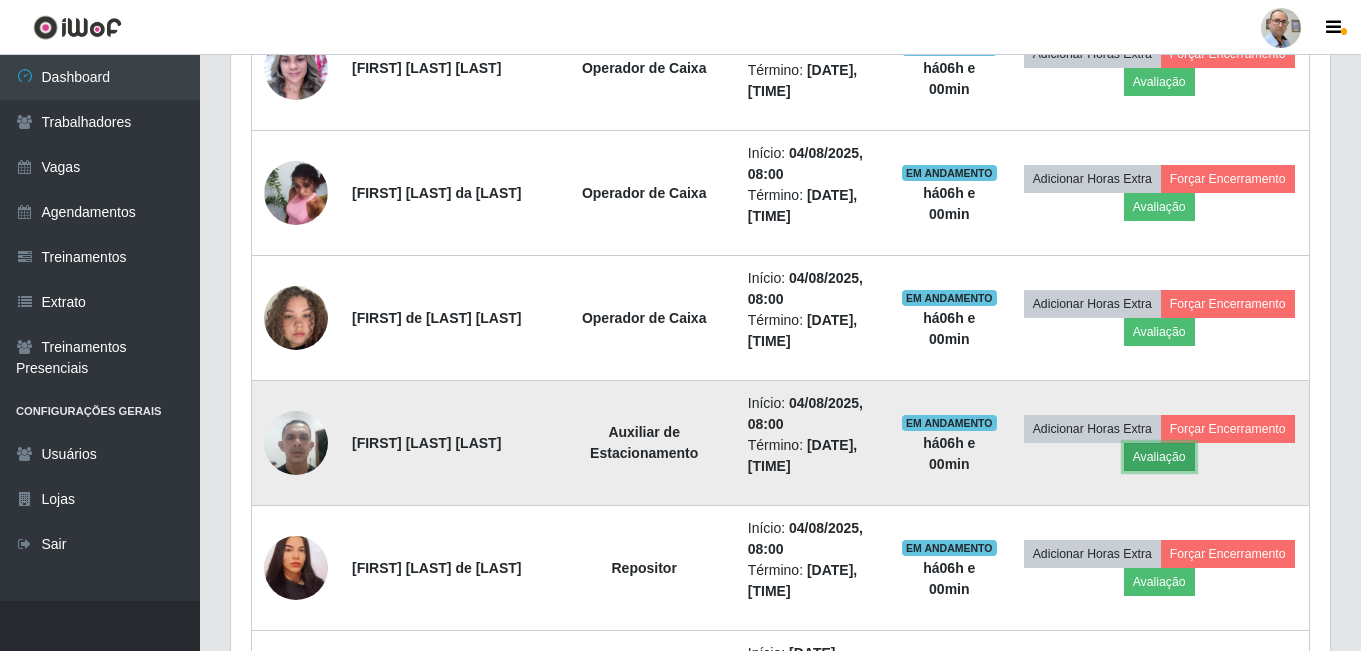 click on "Avaliação" at bounding box center (1159, 457) 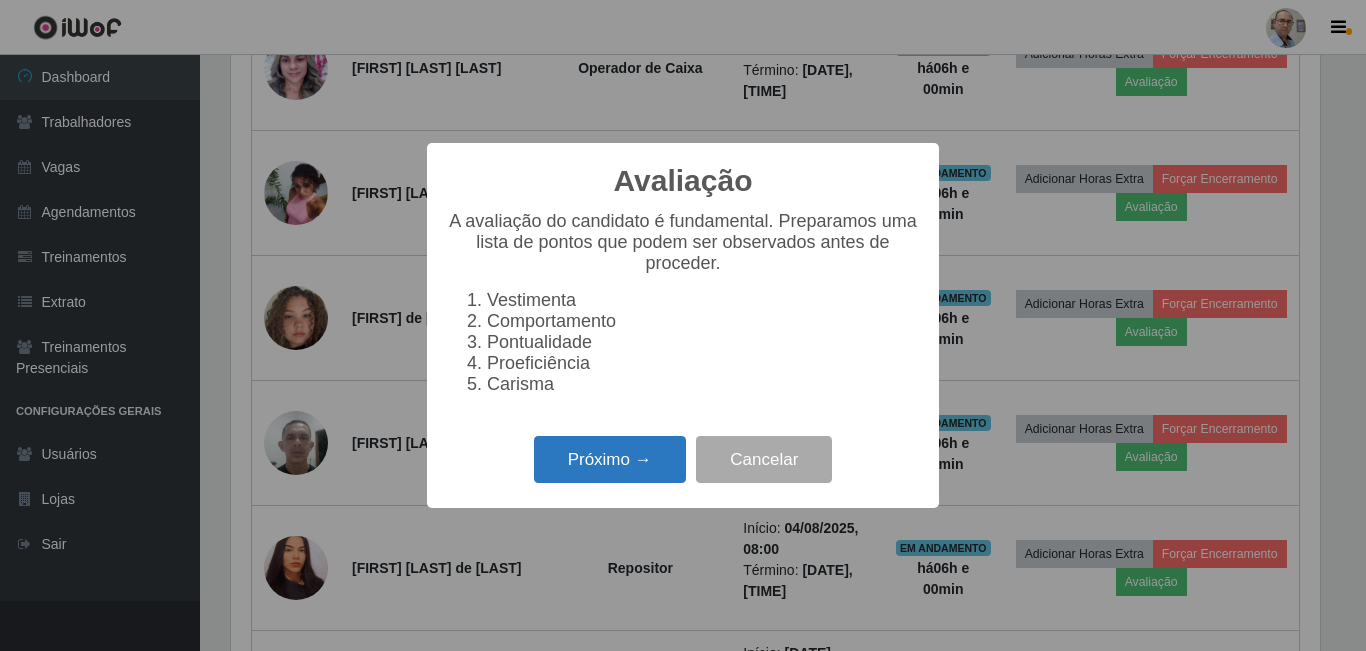 click on "Próximo →" at bounding box center (610, 459) 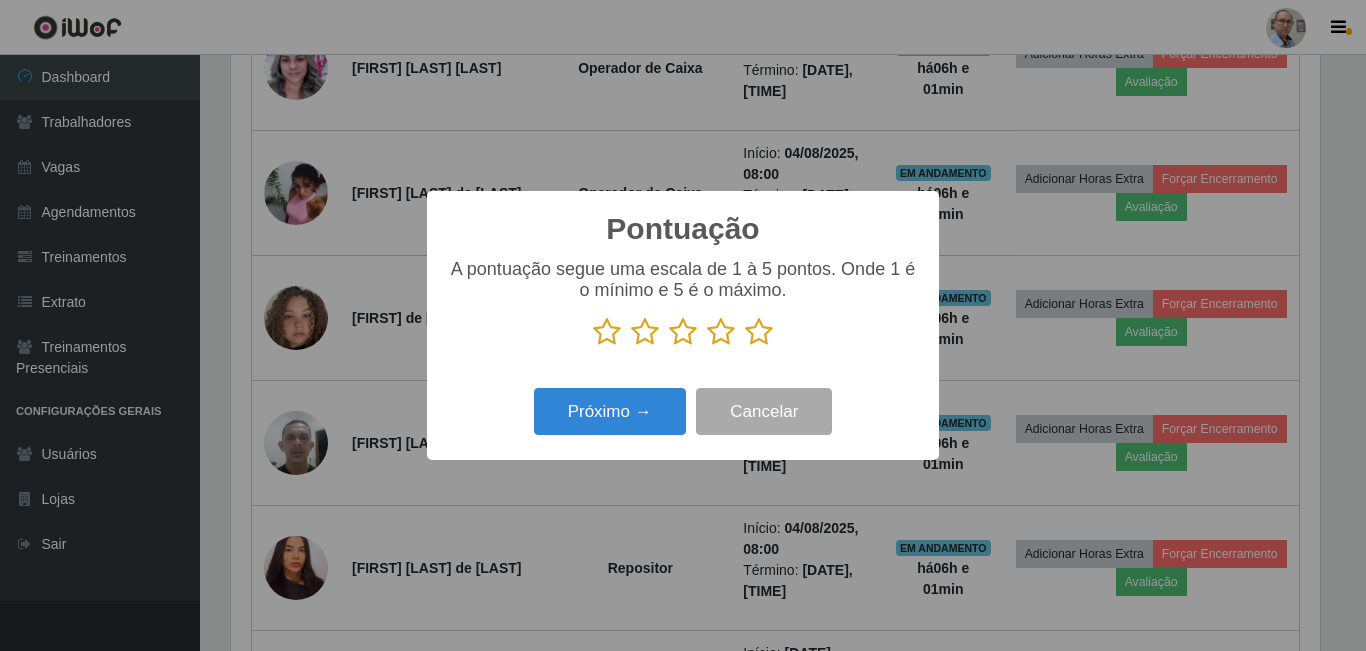 click at bounding box center (759, 332) 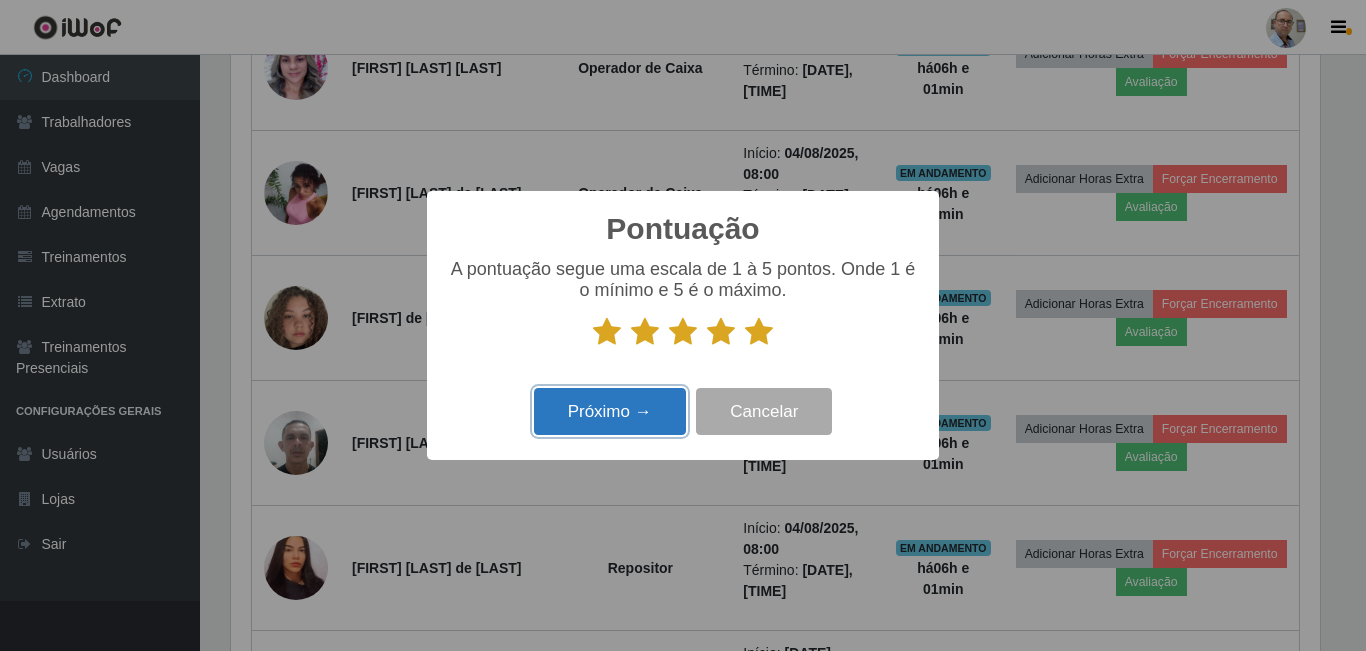 click on "Próximo →" at bounding box center [610, 411] 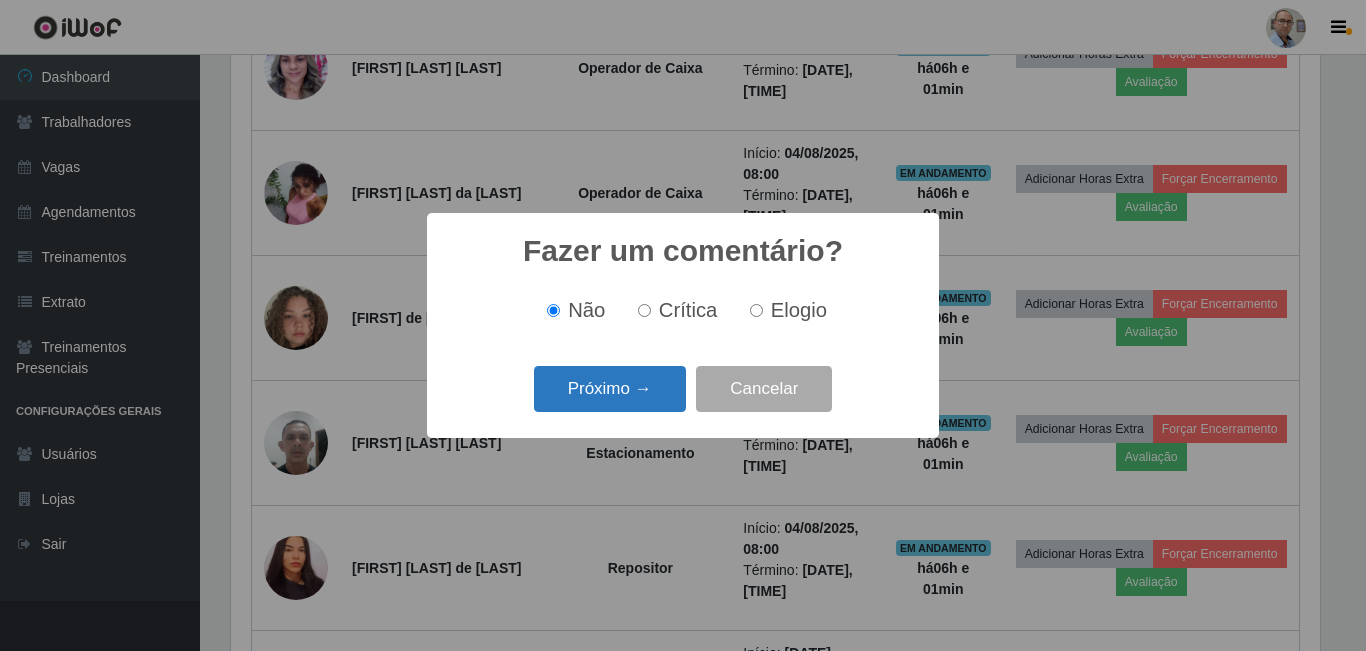 click on "Próximo →" at bounding box center (610, 389) 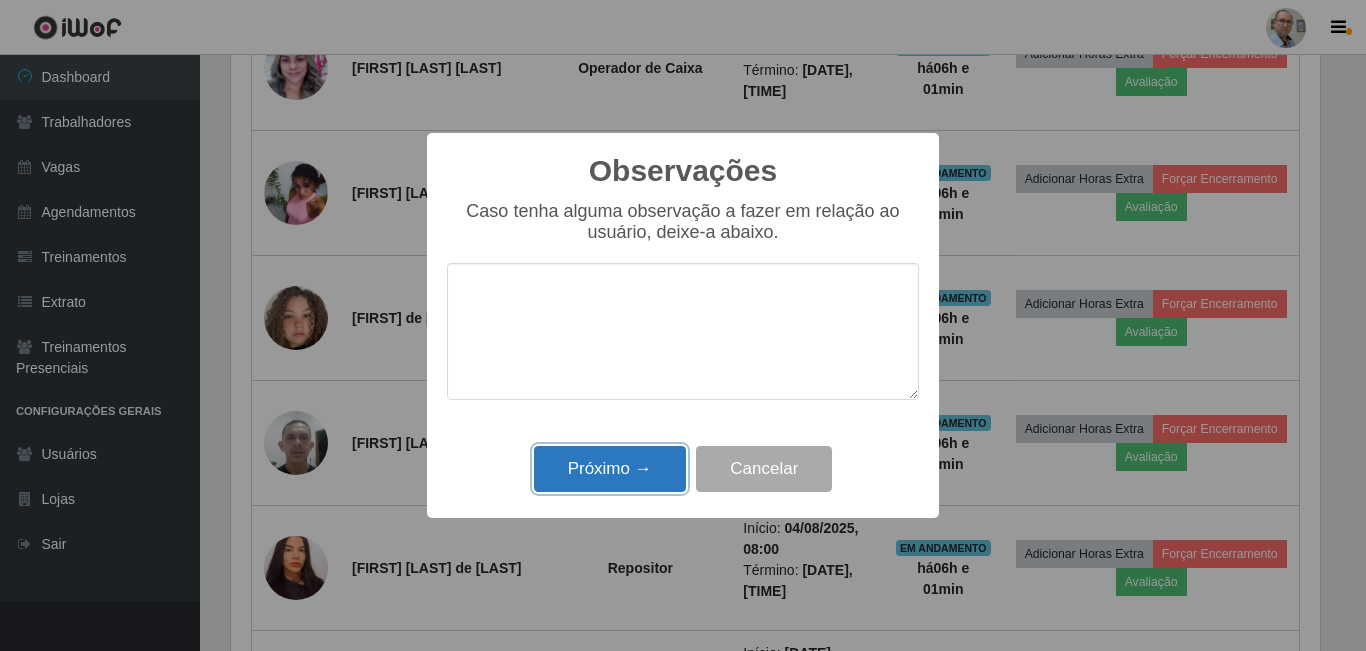 click on "Próximo →" at bounding box center [610, 469] 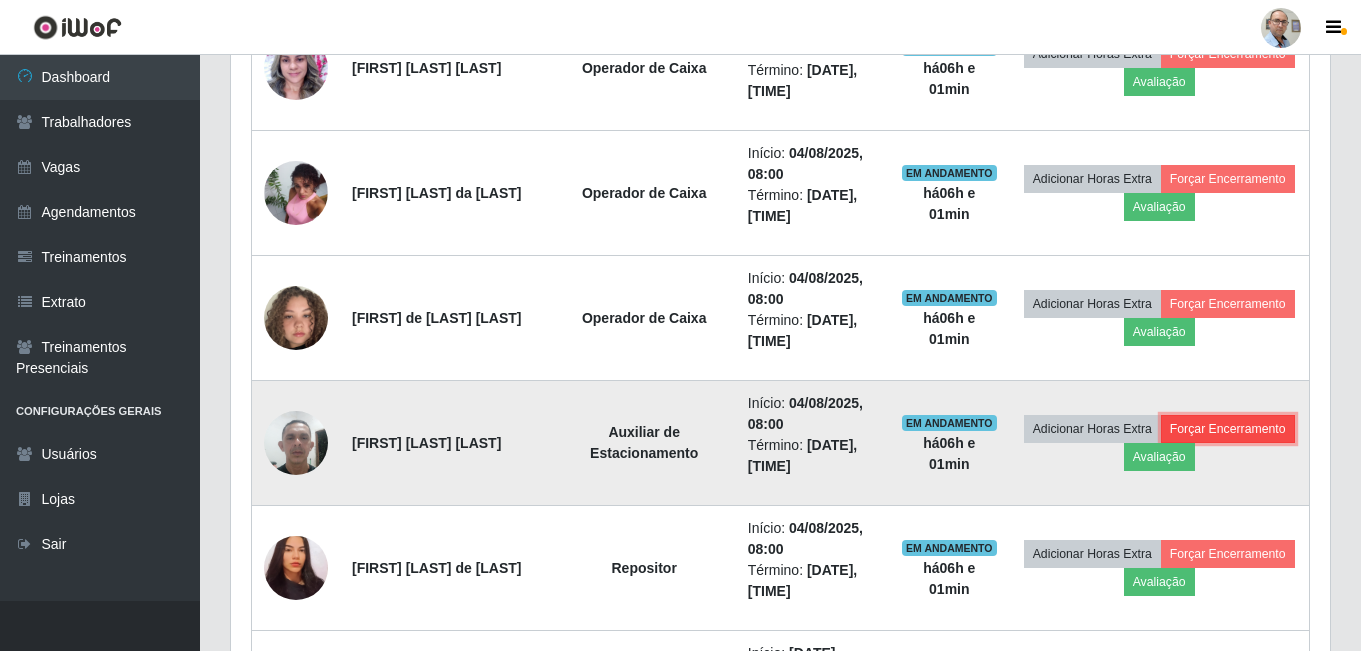 click on "Forçar Encerramento" at bounding box center (1228, 429) 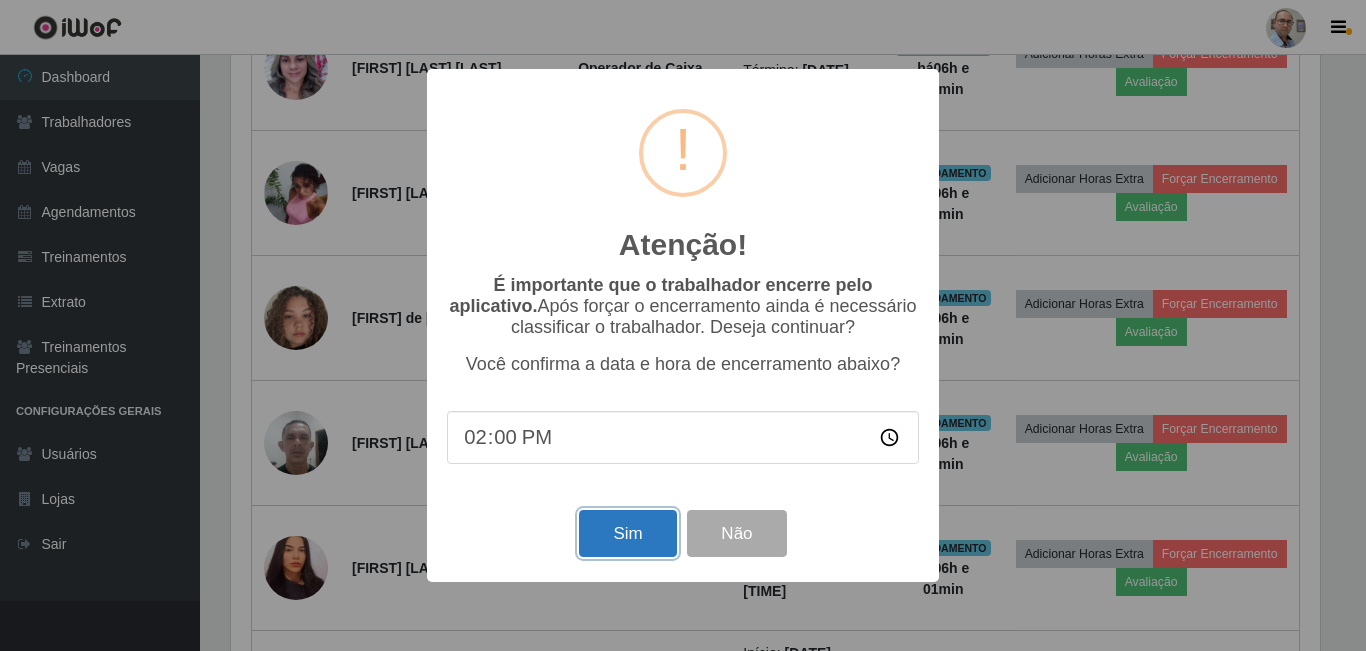 click on "Sim" at bounding box center [627, 533] 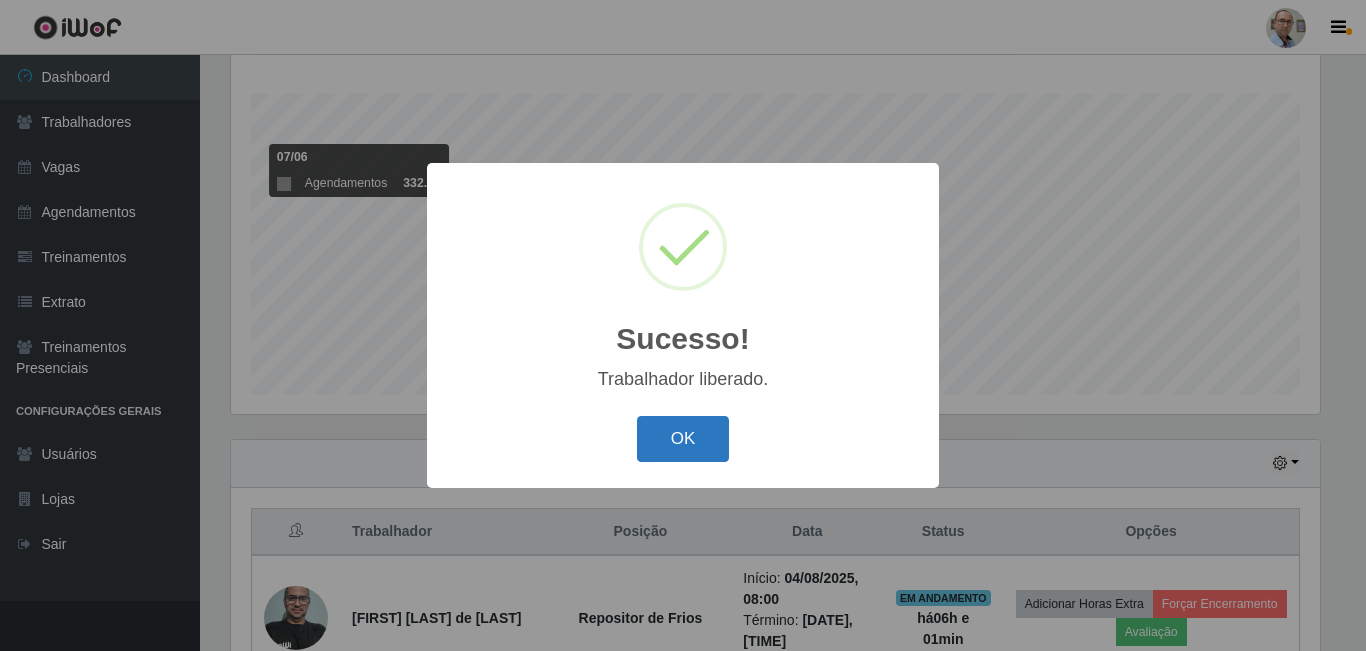 click on "OK" at bounding box center (683, 439) 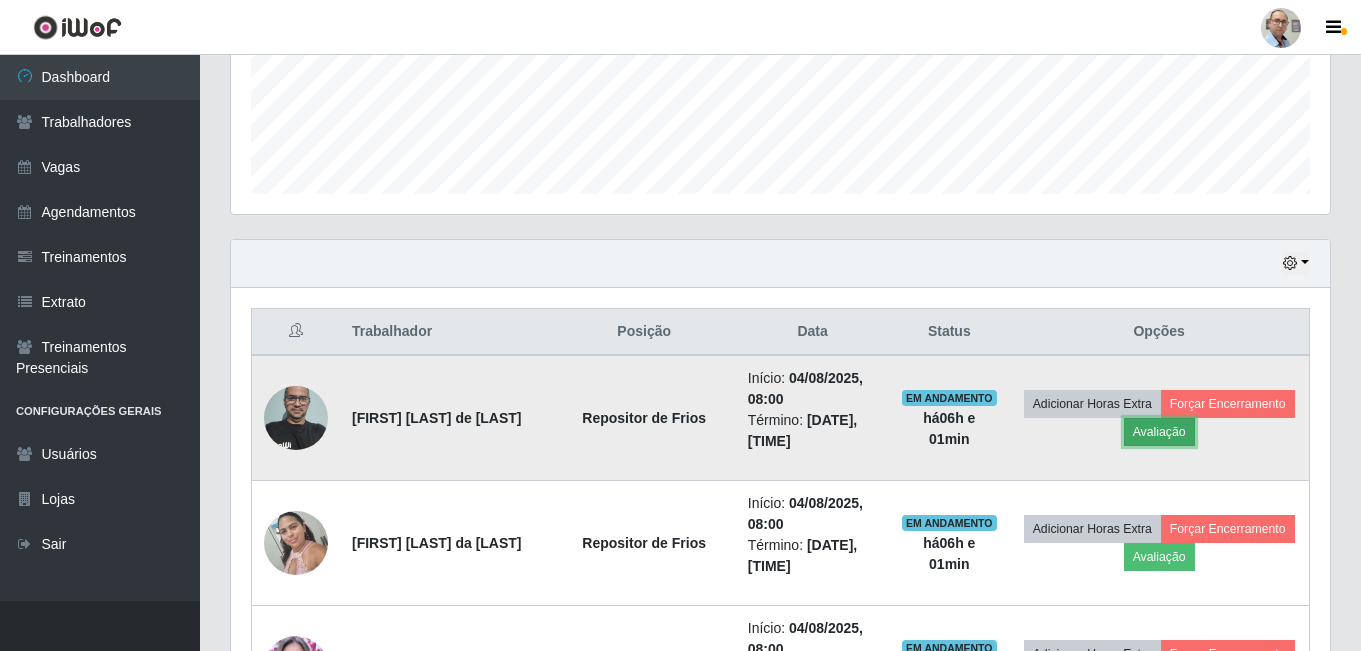 click on "Avaliação" at bounding box center (1159, 432) 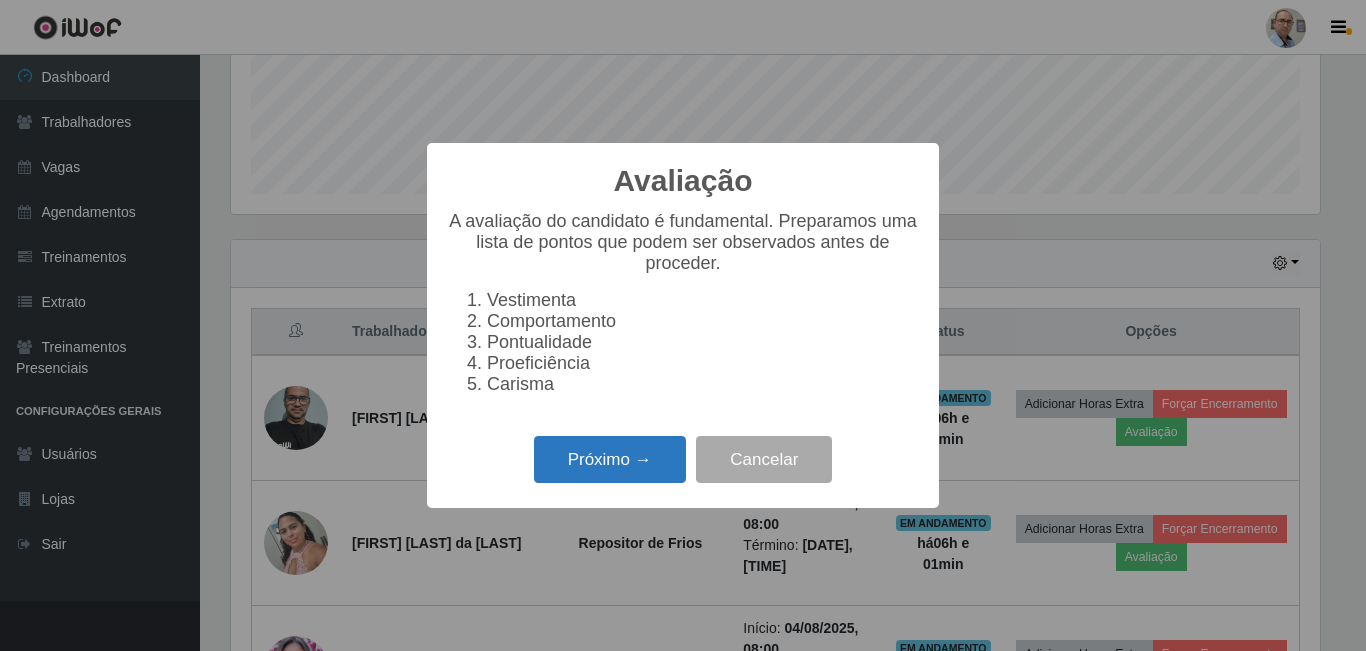 click on "Próximo →" at bounding box center (610, 459) 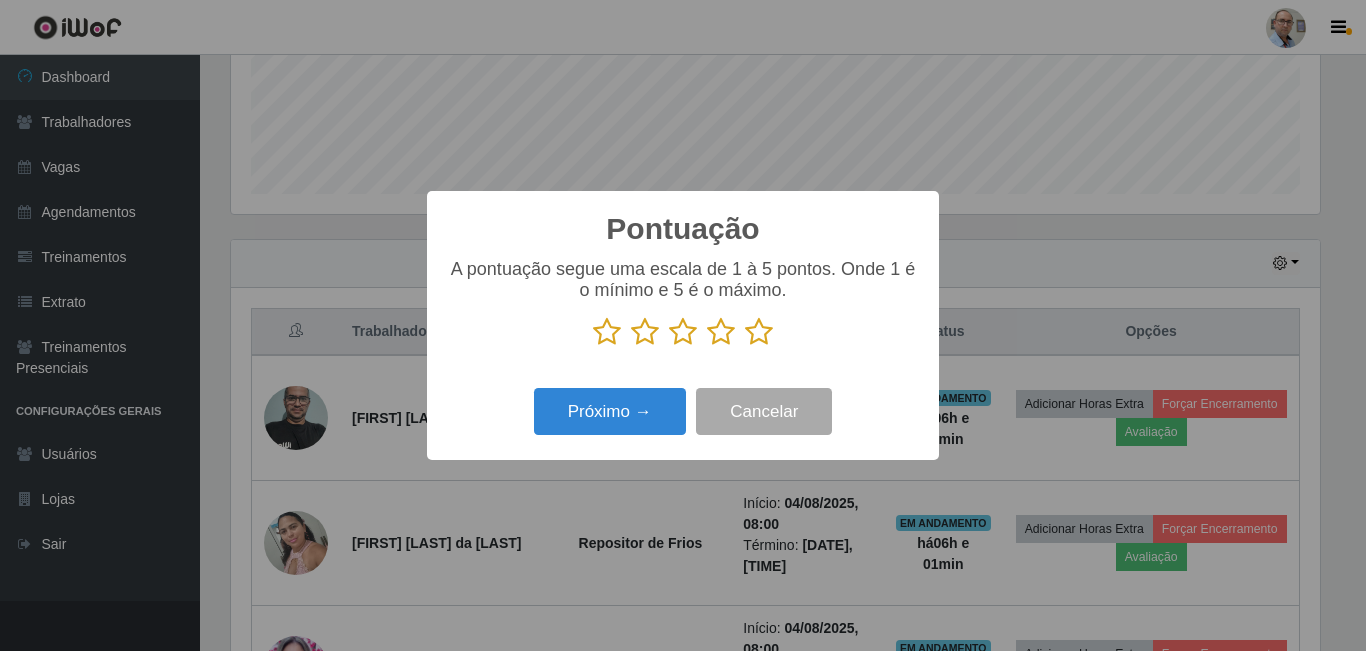 click at bounding box center (759, 332) 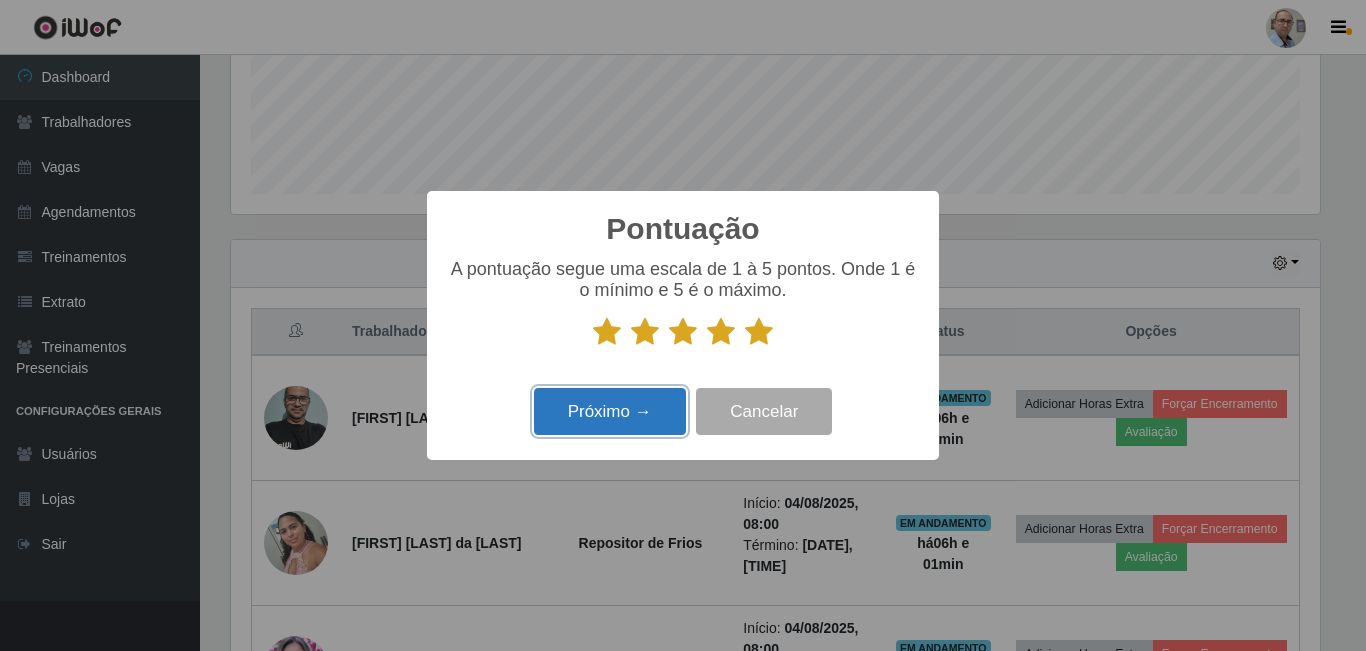 click on "Próximo →" at bounding box center (610, 411) 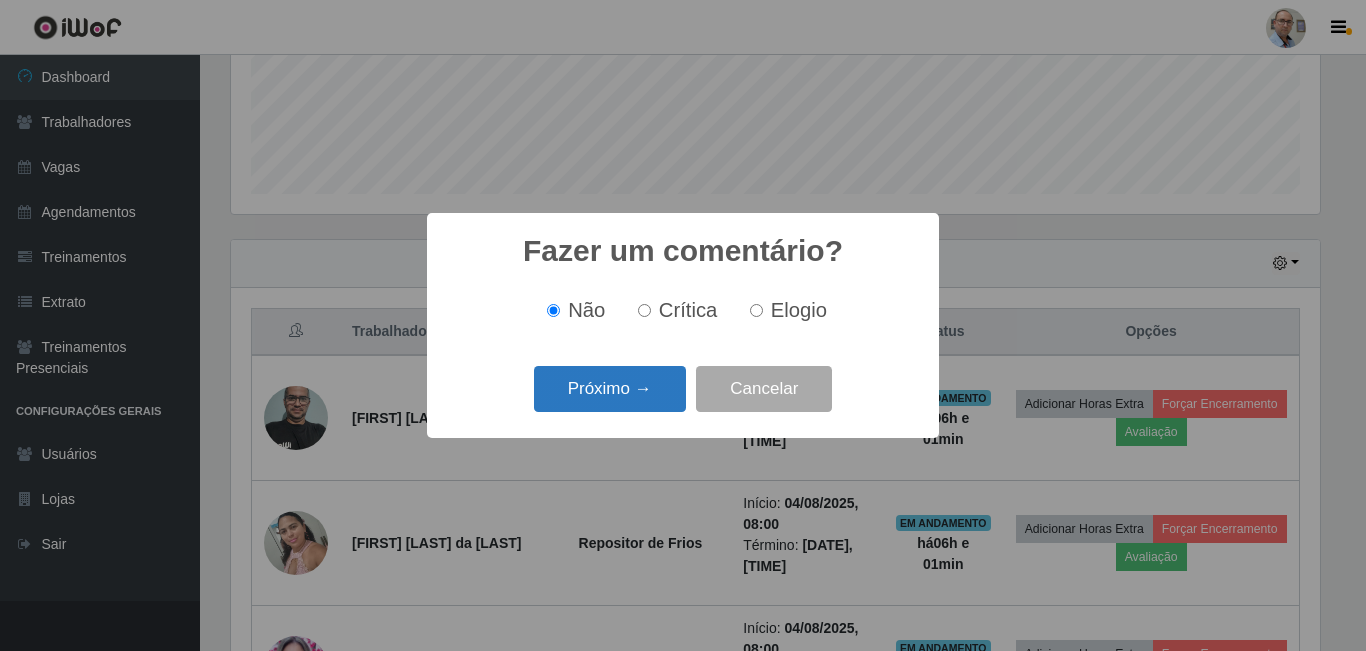 click on "Próximo →" at bounding box center (610, 389) 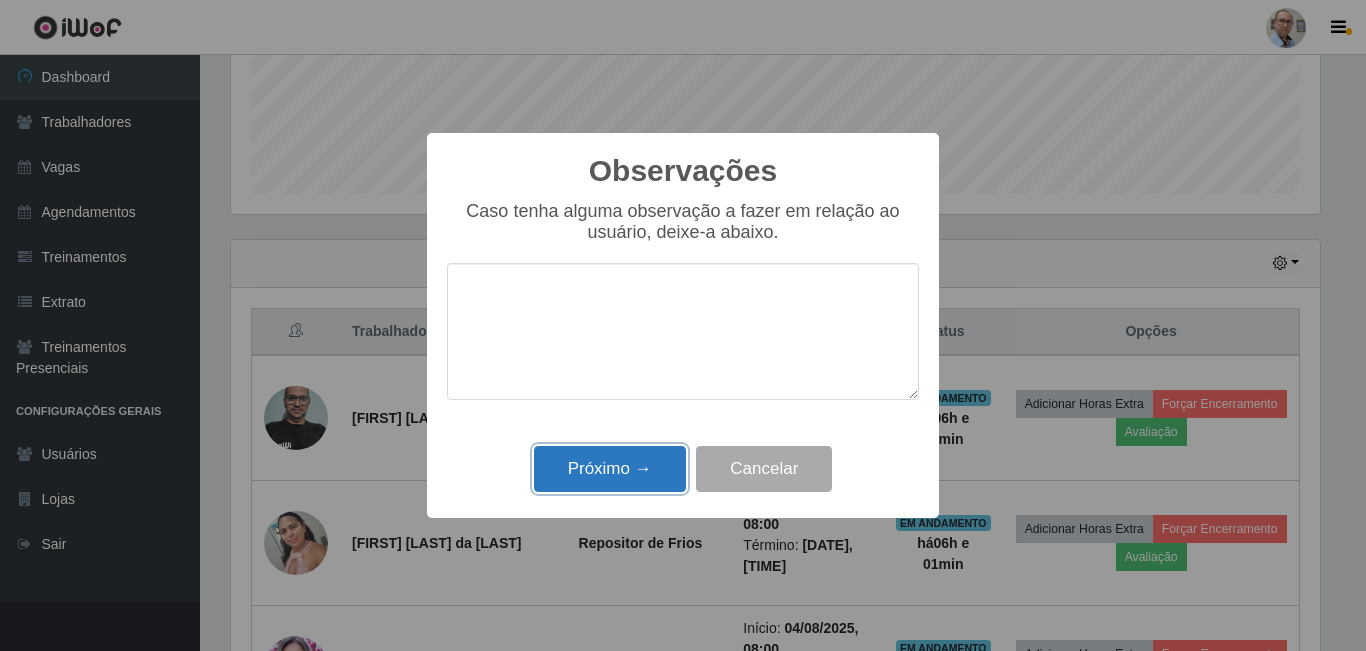 click on "Próximo →" at bounding box center (610, 469) 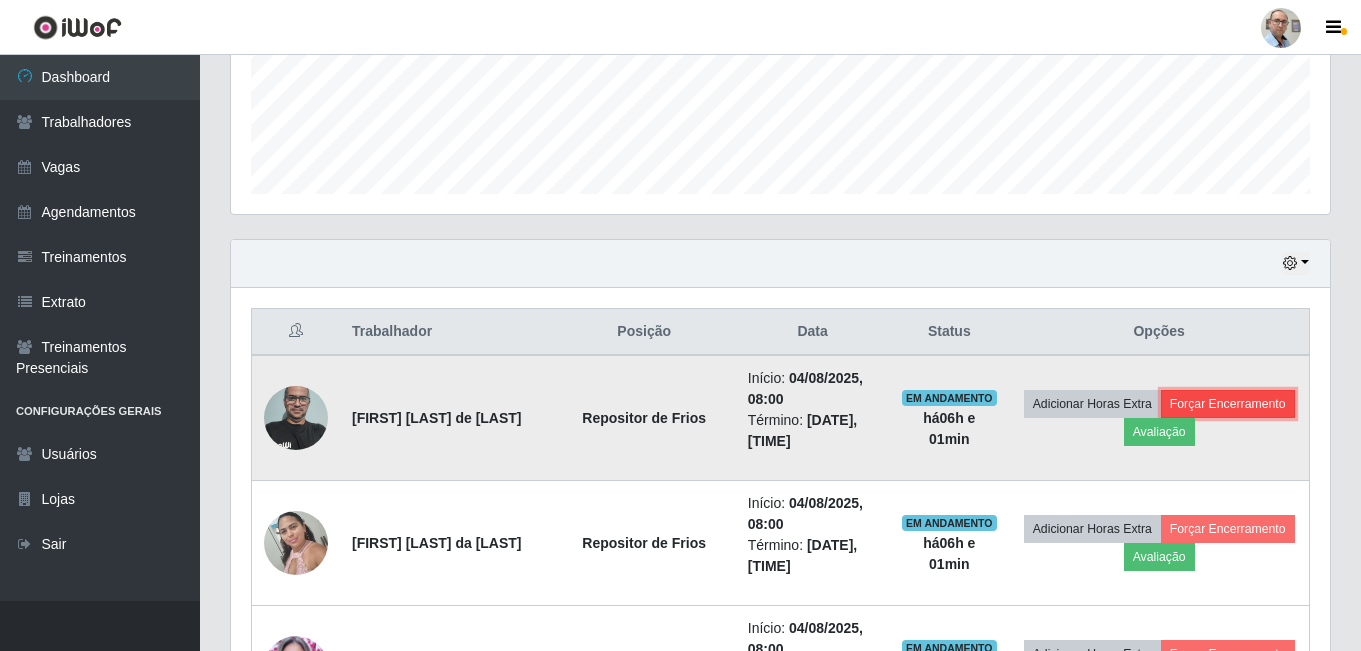 click on "Forçar Encerramento" at bounding box center [1228, 404] 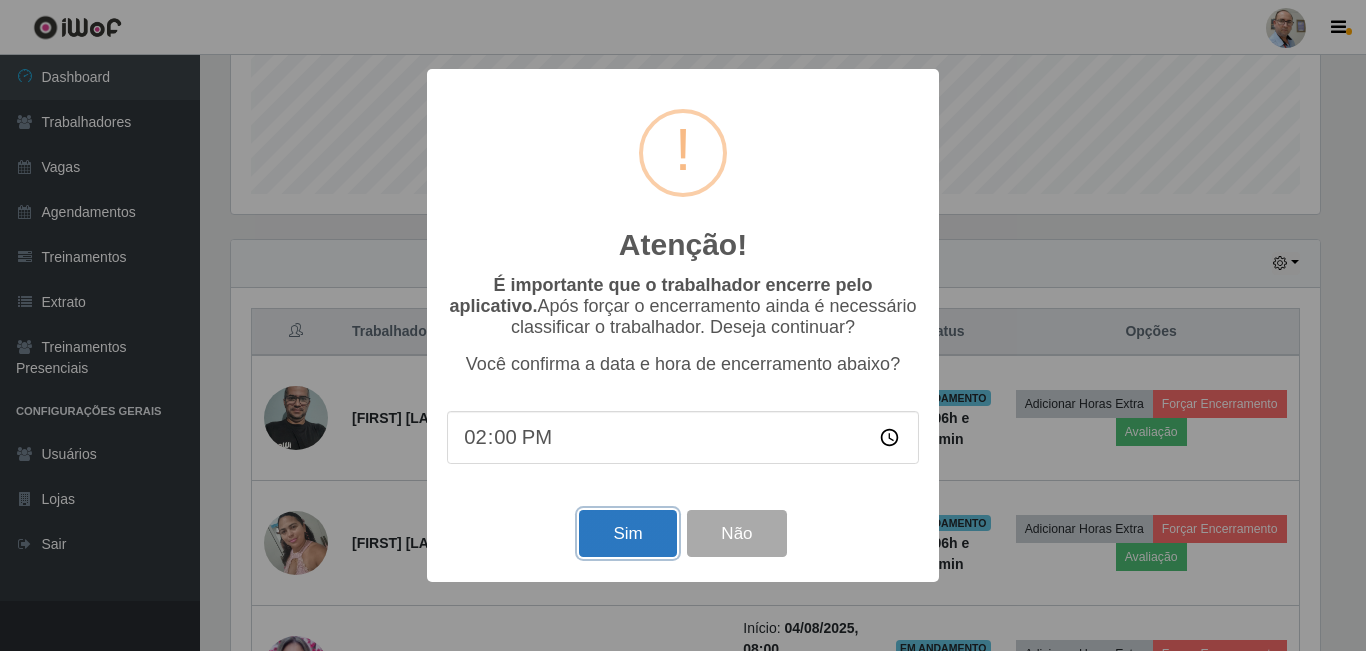 click on "Sim" at bounding box center (627, 533) 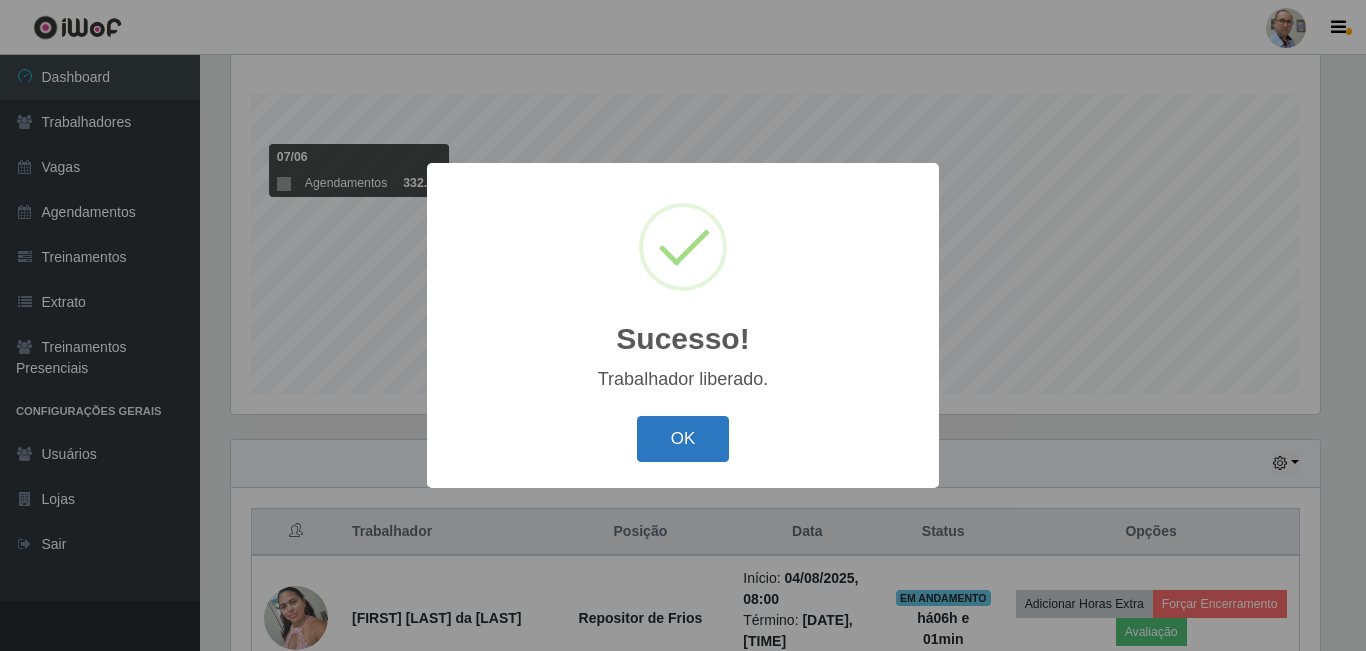 click on "OK" at bounding box center [683, 439] 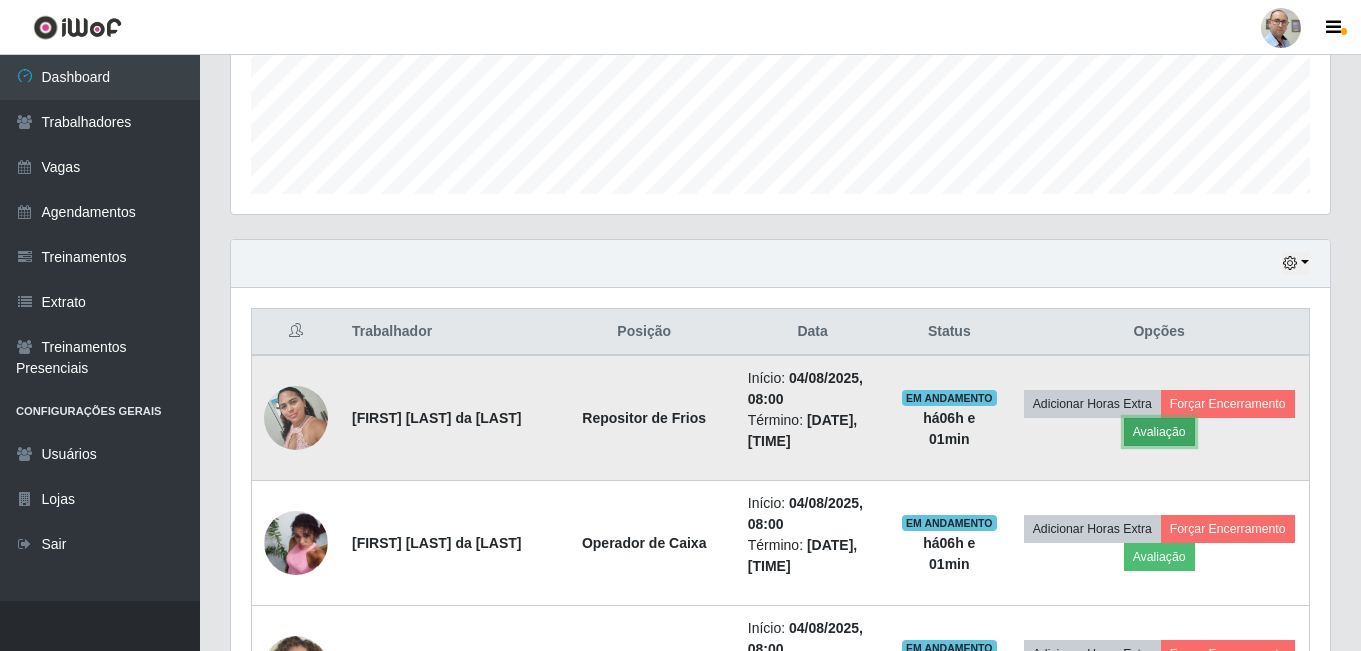 click on "Avaliação" at bounding box center (1159, 432) 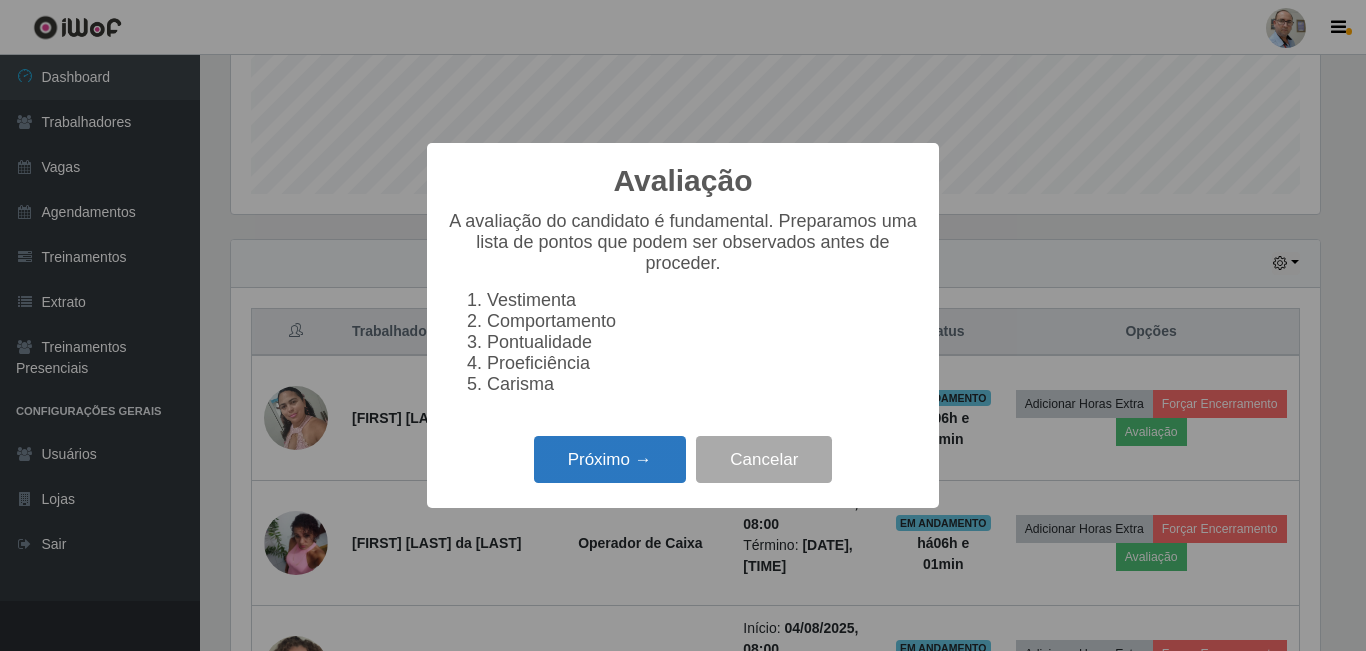 click on "Próximo →" at bounding box center [610, 459] 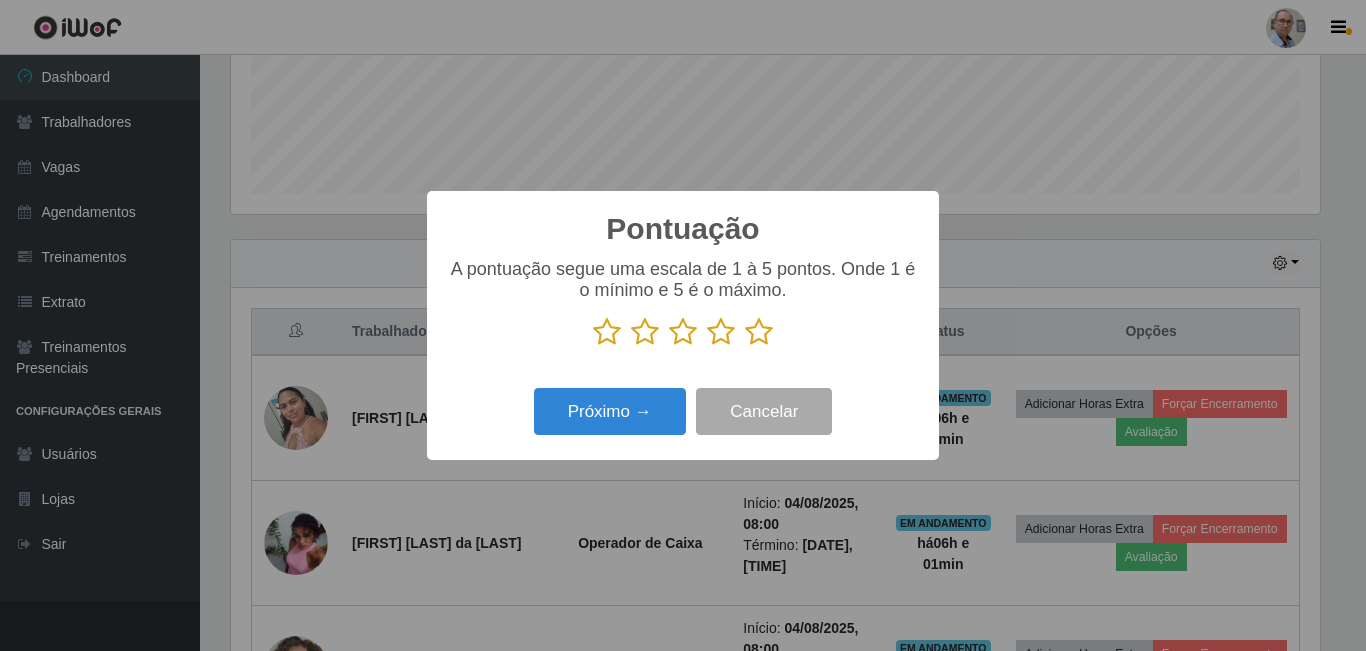click at bounding box center [759, 332] 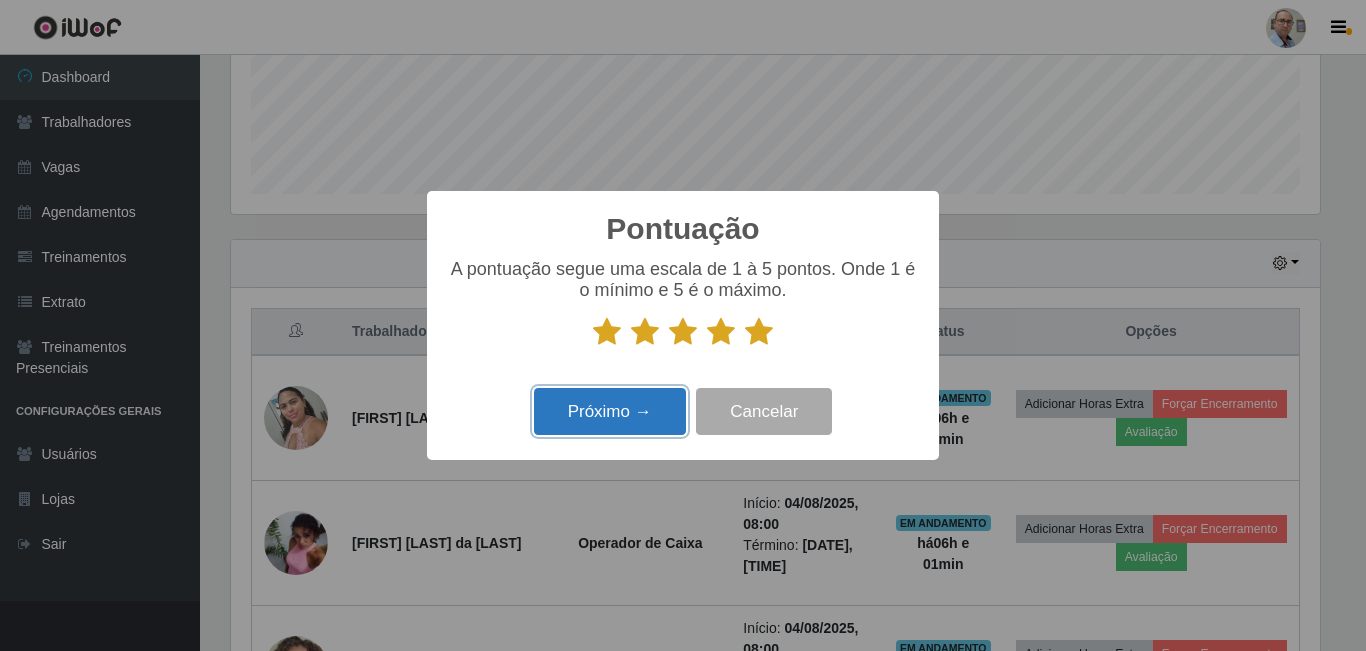 click on "Próximo →" at bounding box center (610, 411) 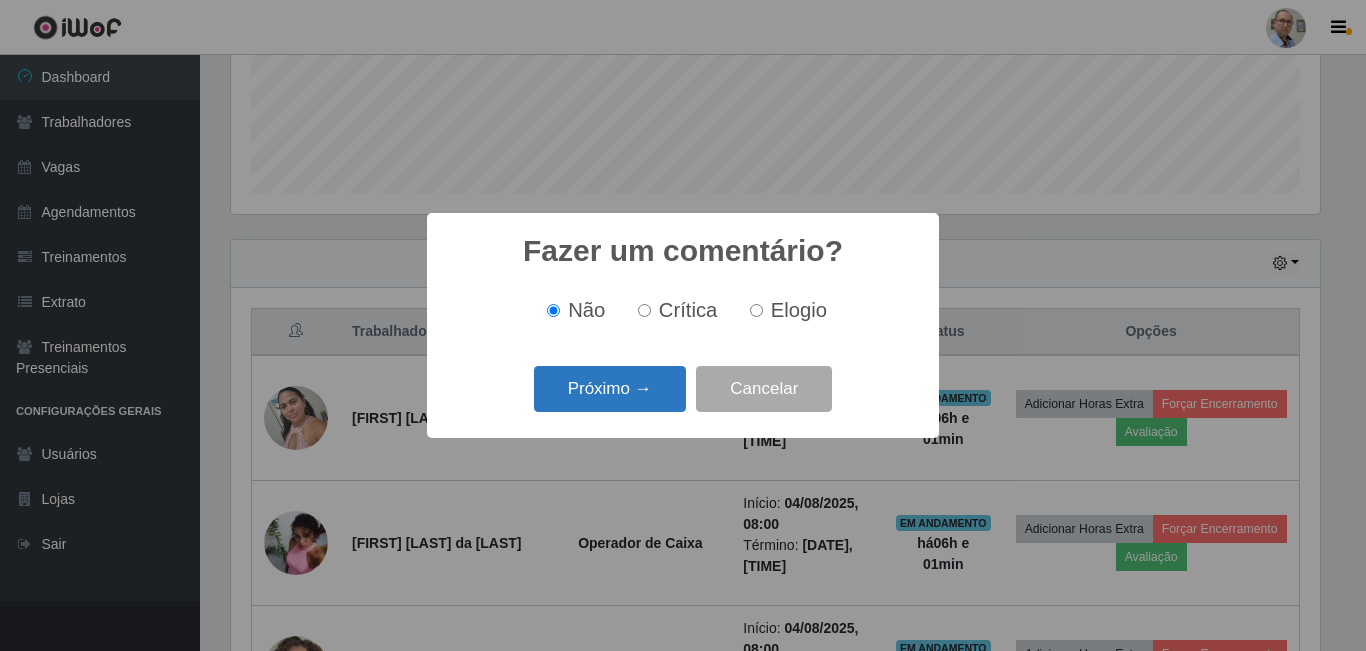 click on "Próximo →" at bounding box center (610, 389) 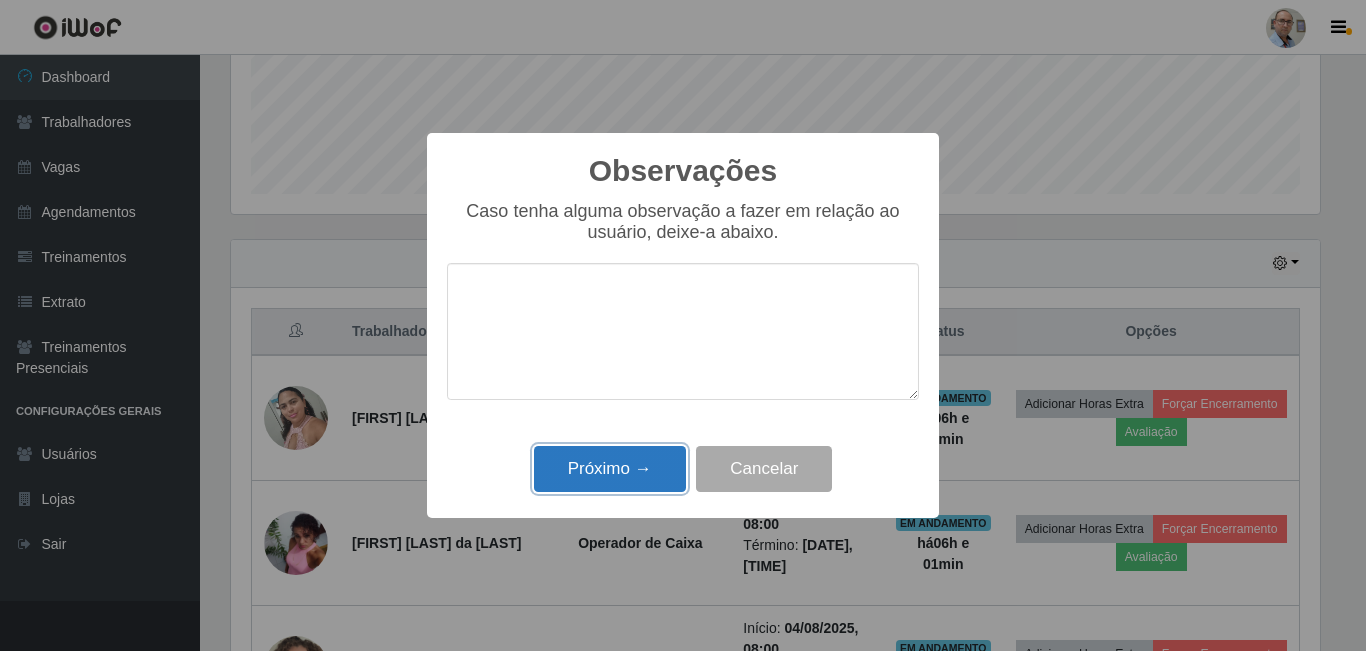 click on "Próximo →" at bounding box center [610, 469] 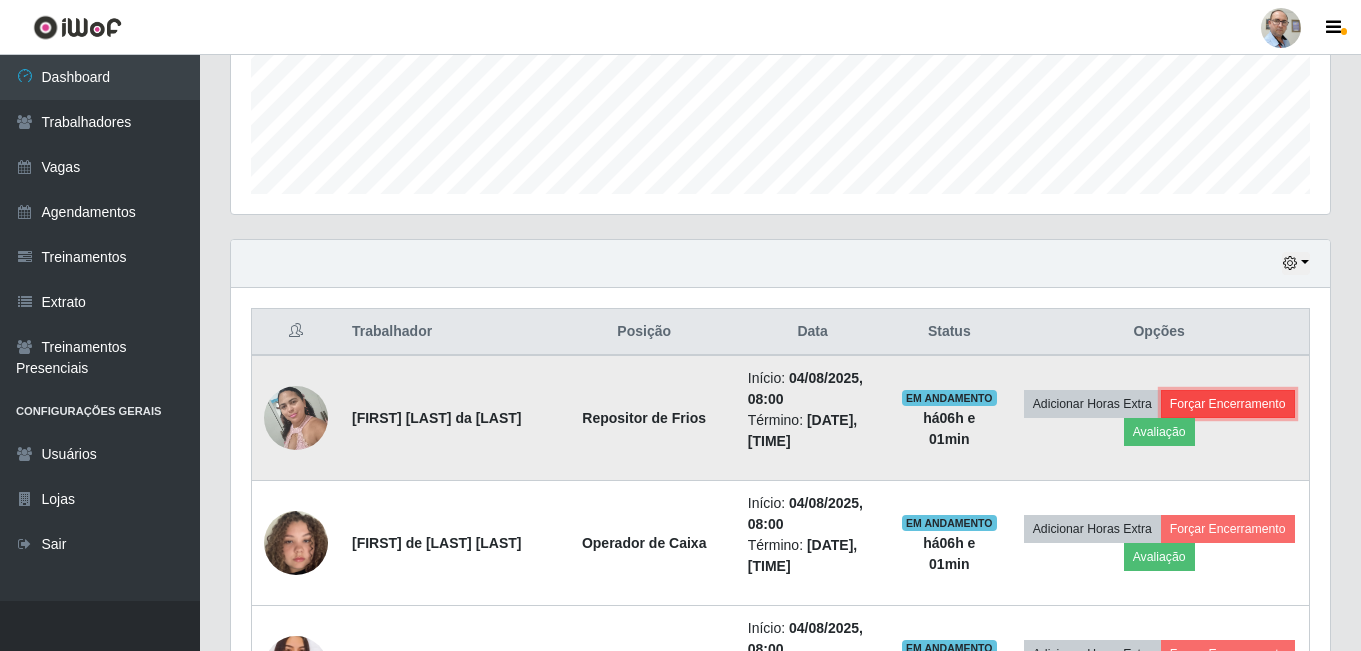 click on "Forçar Encerramento" at bounding box center [1228, 404] 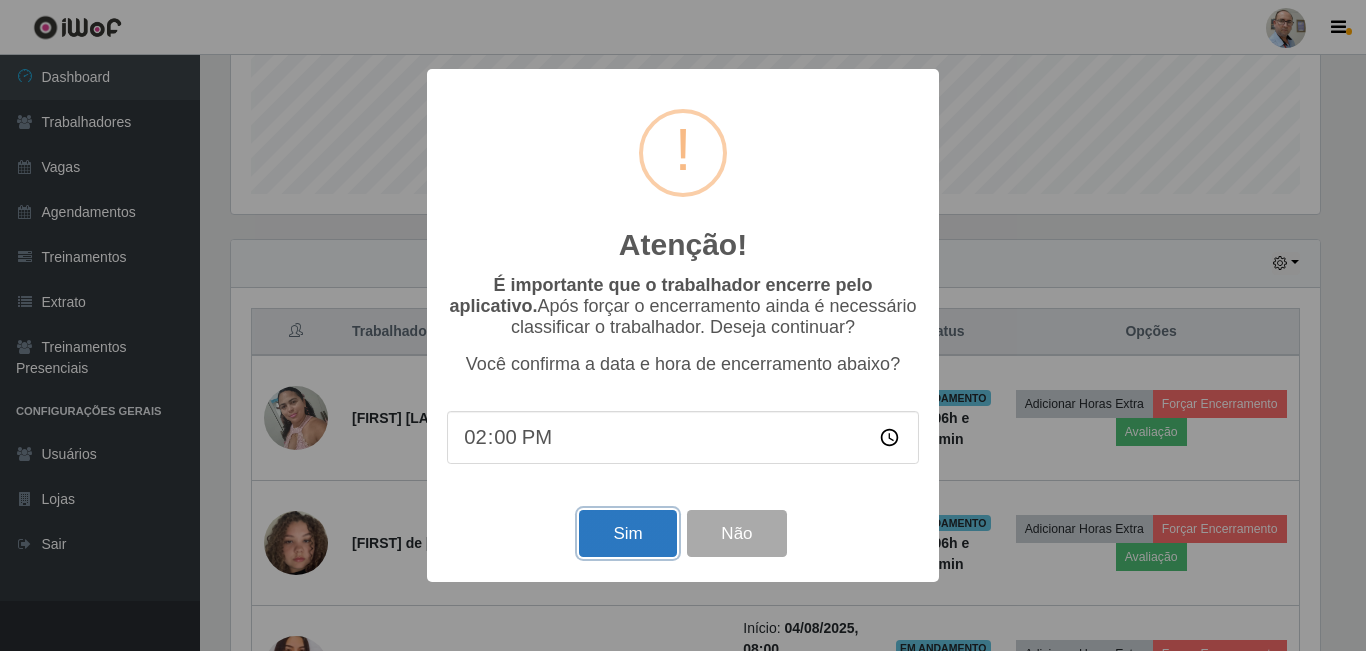 click on "Sim" at bounding box center [627, 533] 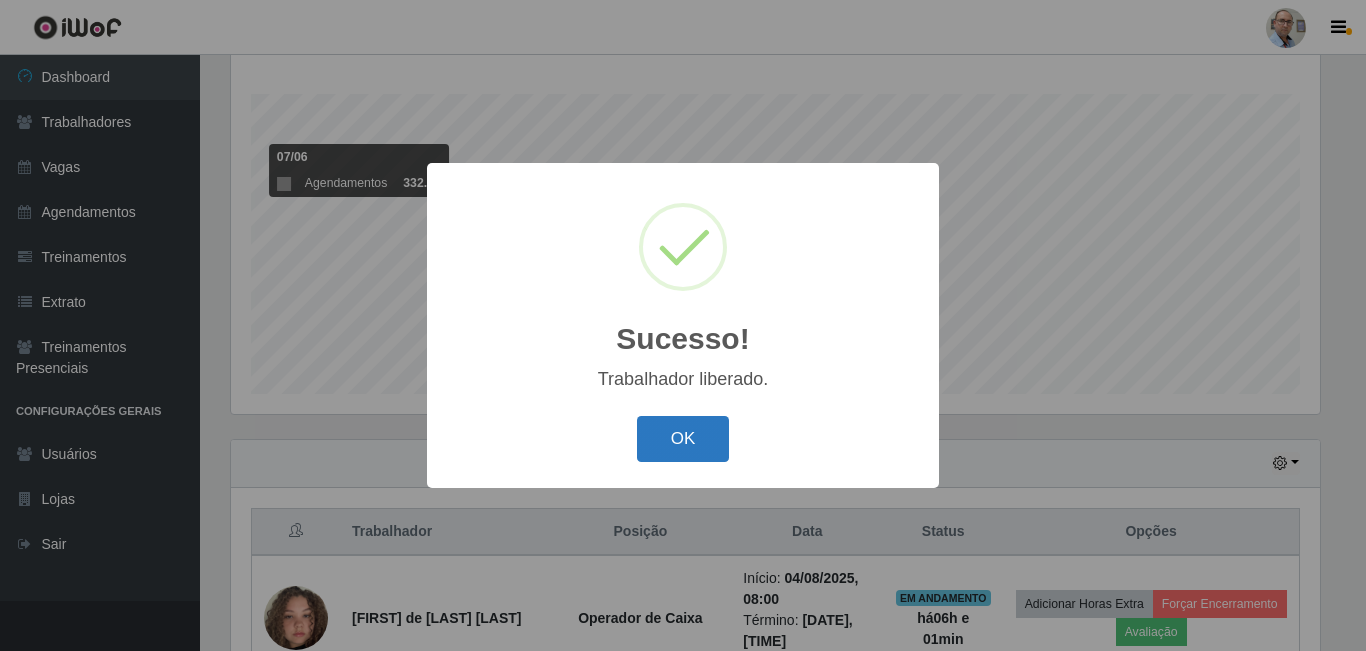 click on "OK" at bounding box center (683, 439) 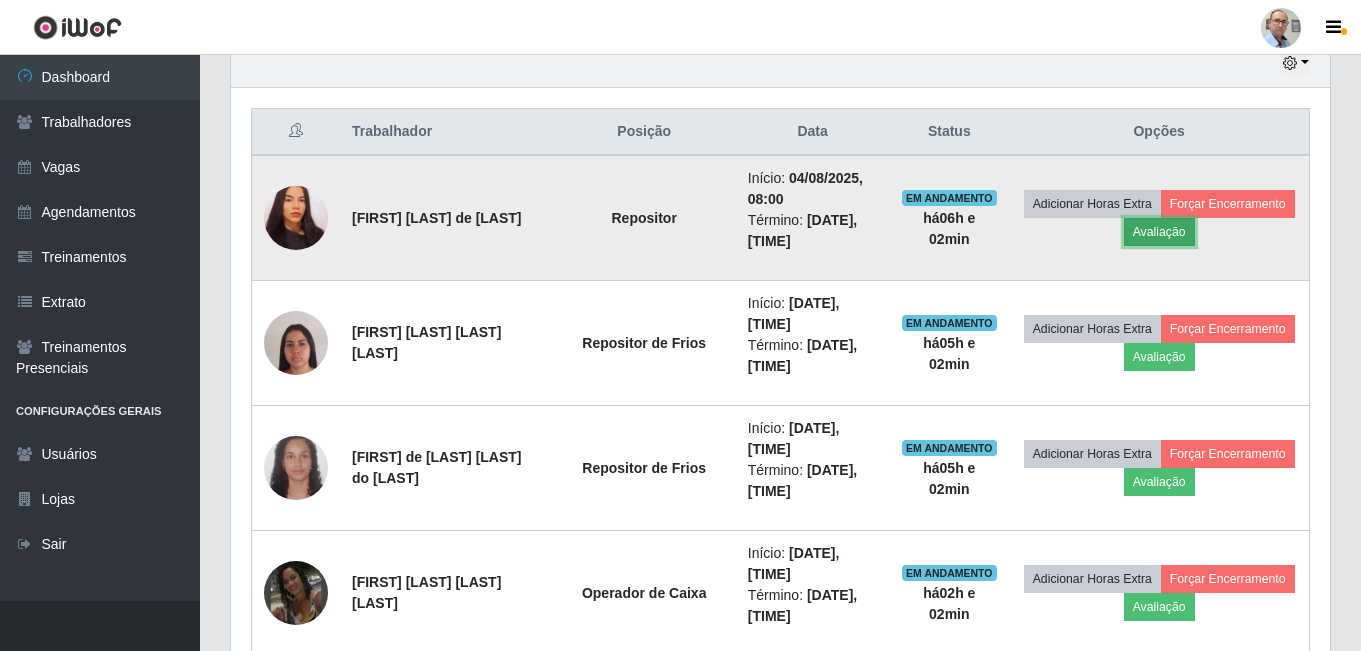 click on "Avaliação" at bounding box center [1159, 232] 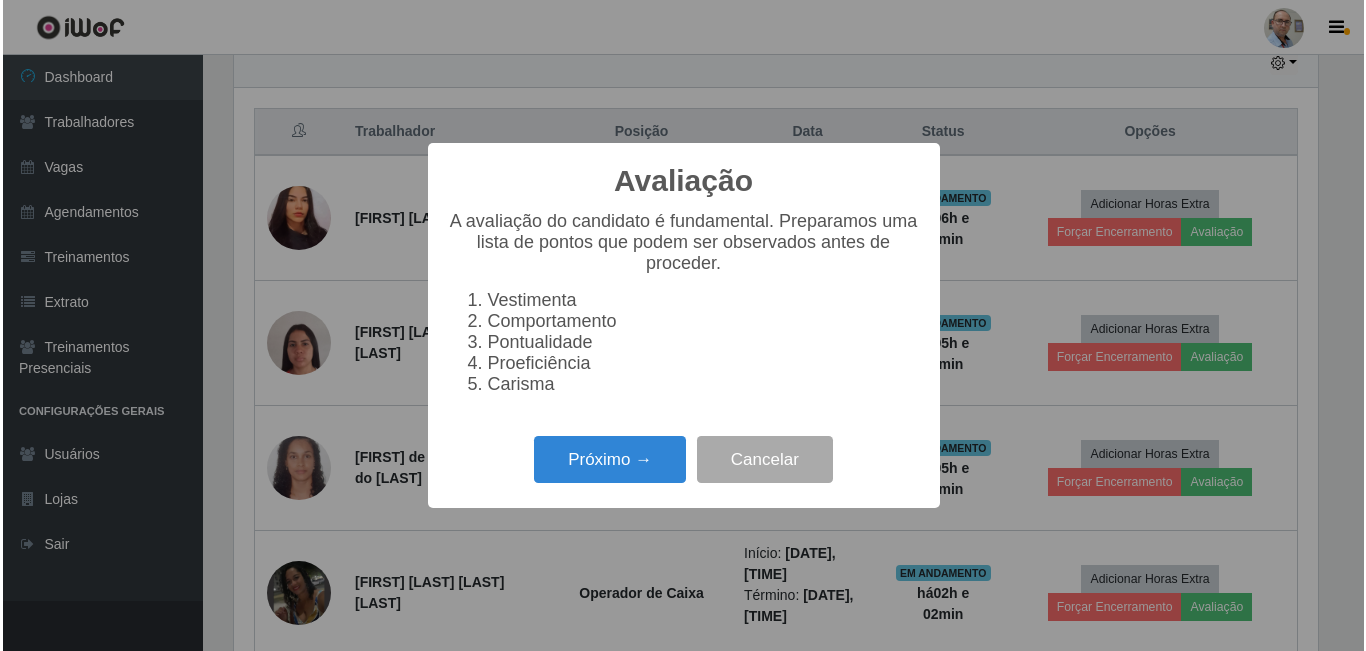 scroll, scrollTop: 999585, scrollLeft: 998911, axis: both 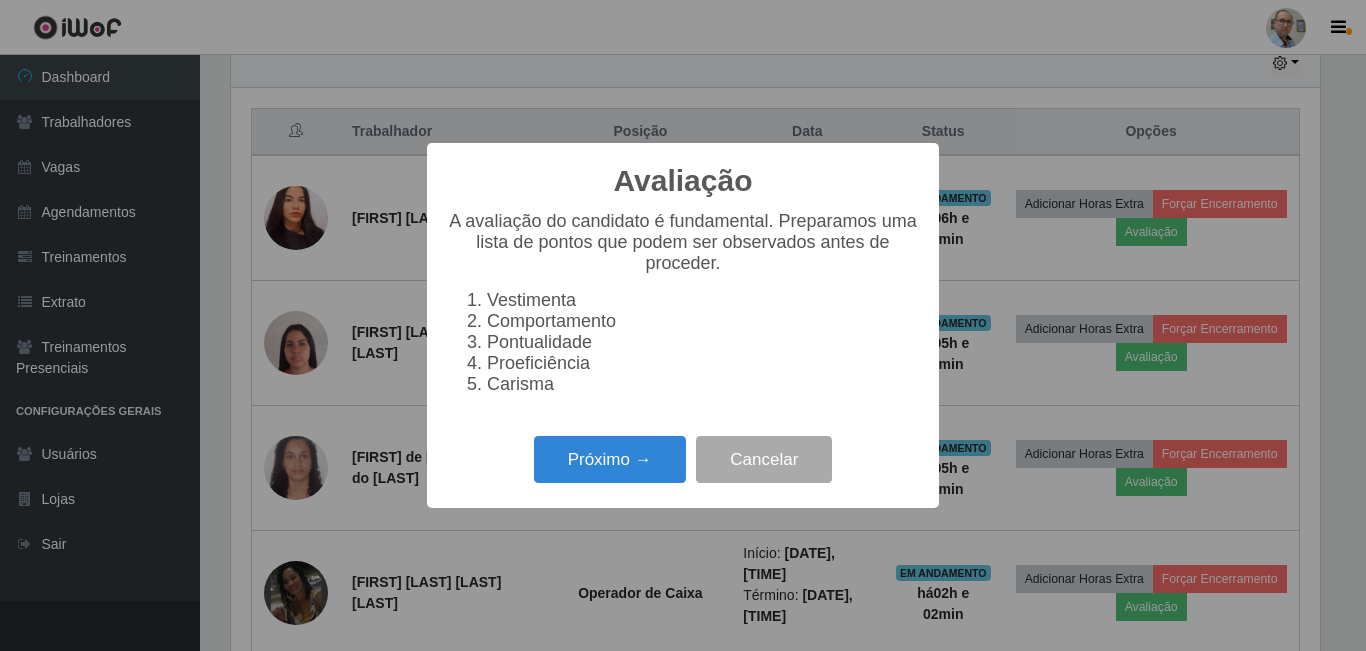 click on "Próximo → Cancelar" at bounding box center [683, 459] 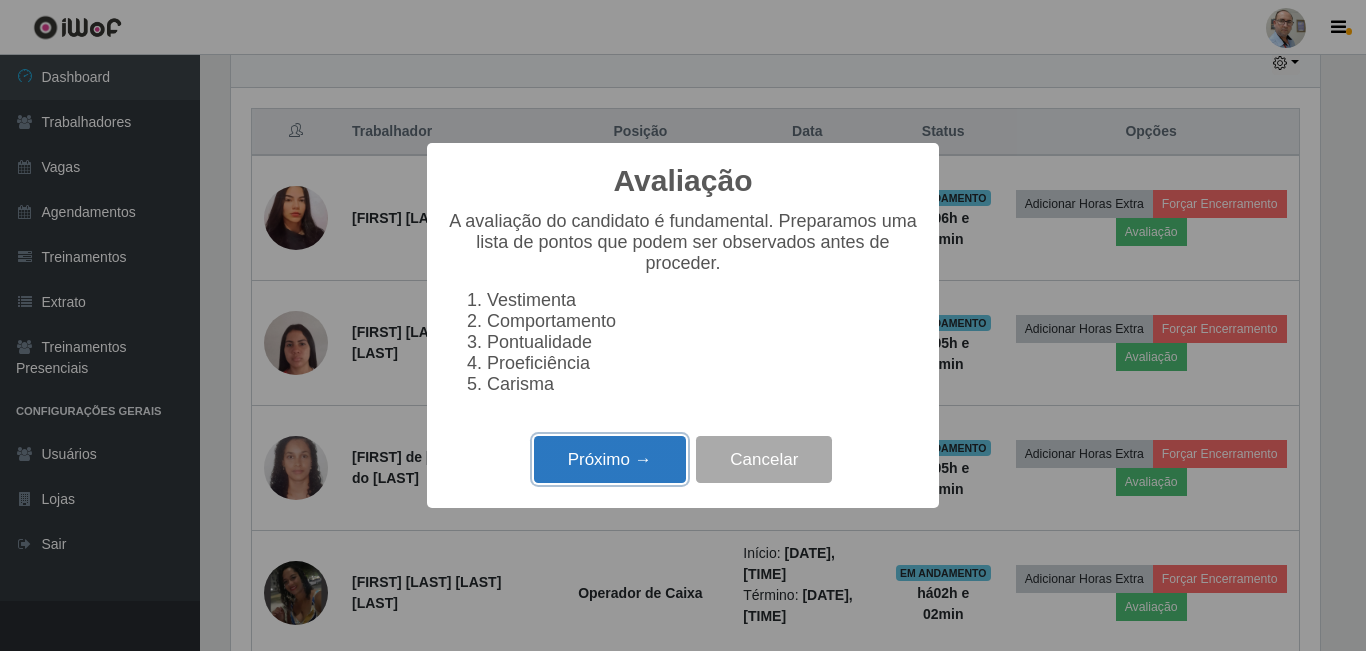 click on "Próximo →" at bounding box center (610, 459) 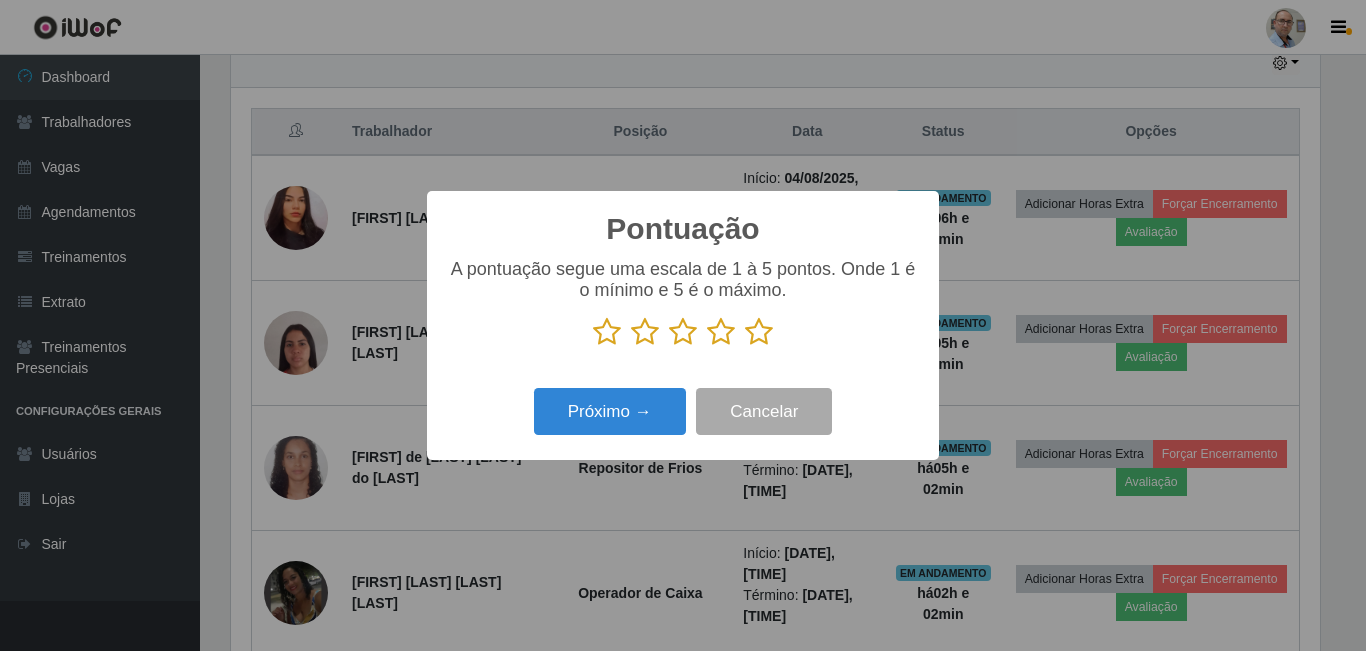 scroll, scrollTop: 999585, scrollLeft: 998911, axis: both 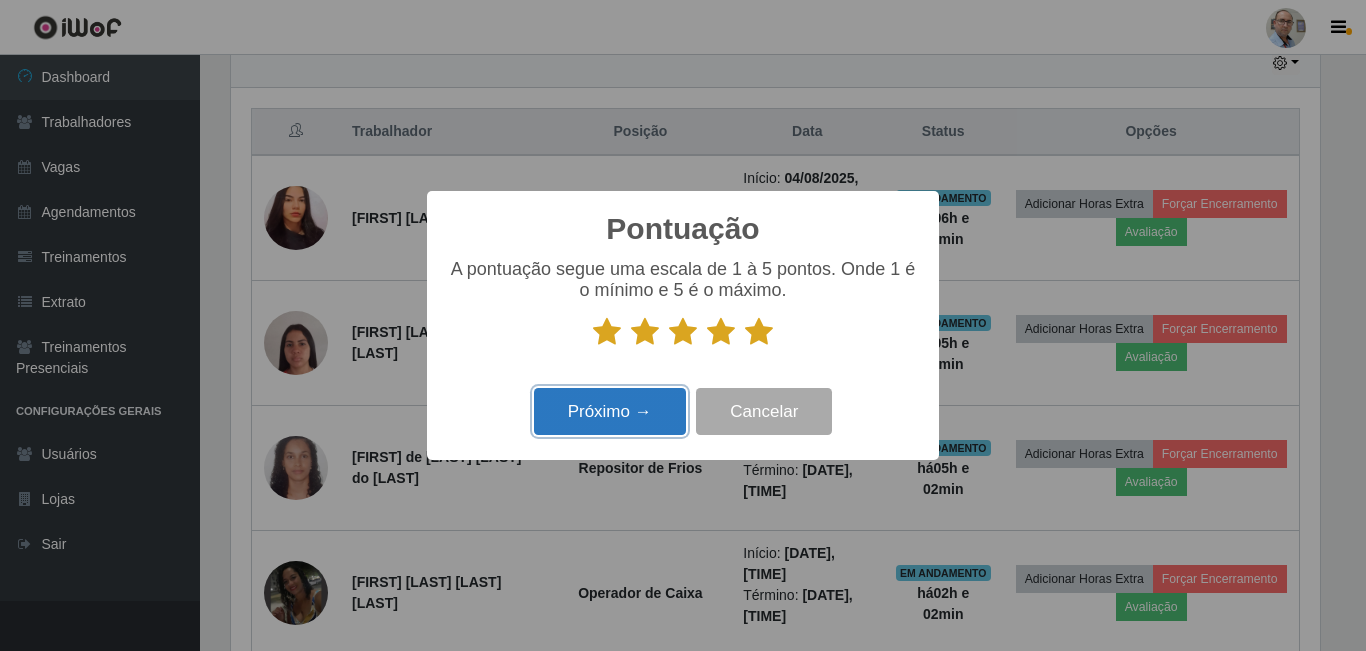 click on "Próximo →" at bounding box center (610, 411) 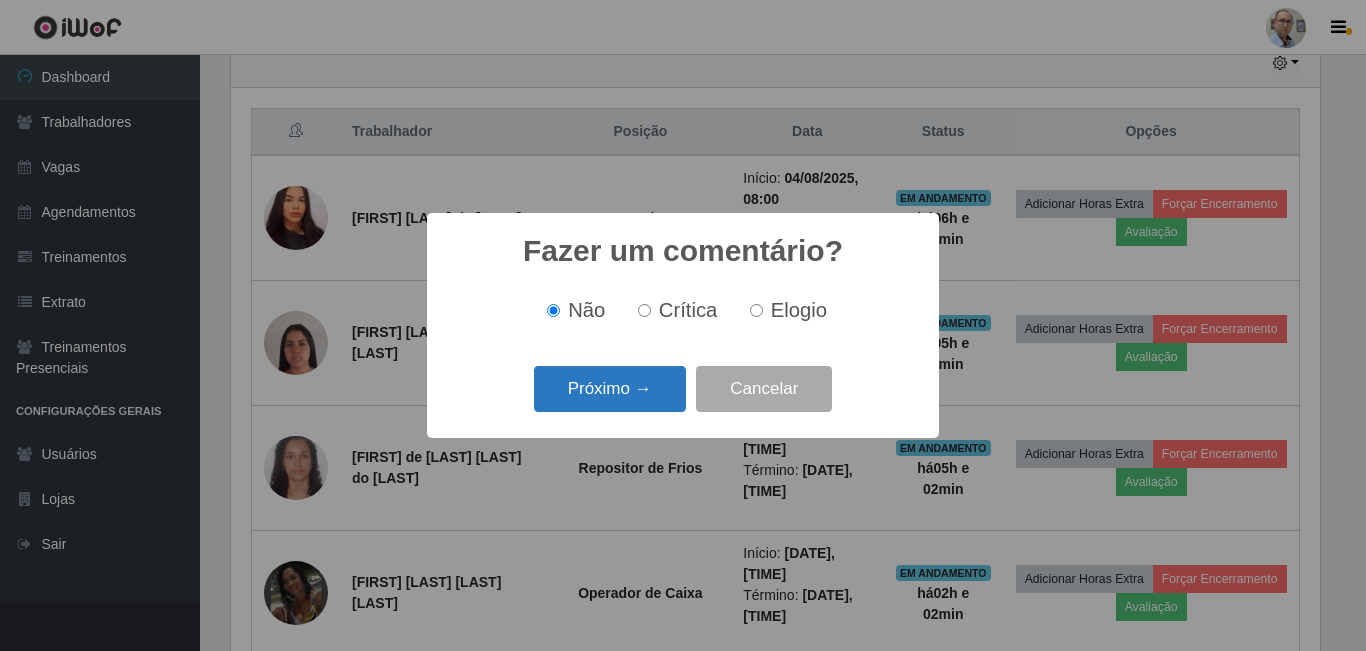 scroll, scrollTop: 999585, scrollLeft: 998911, axis: both 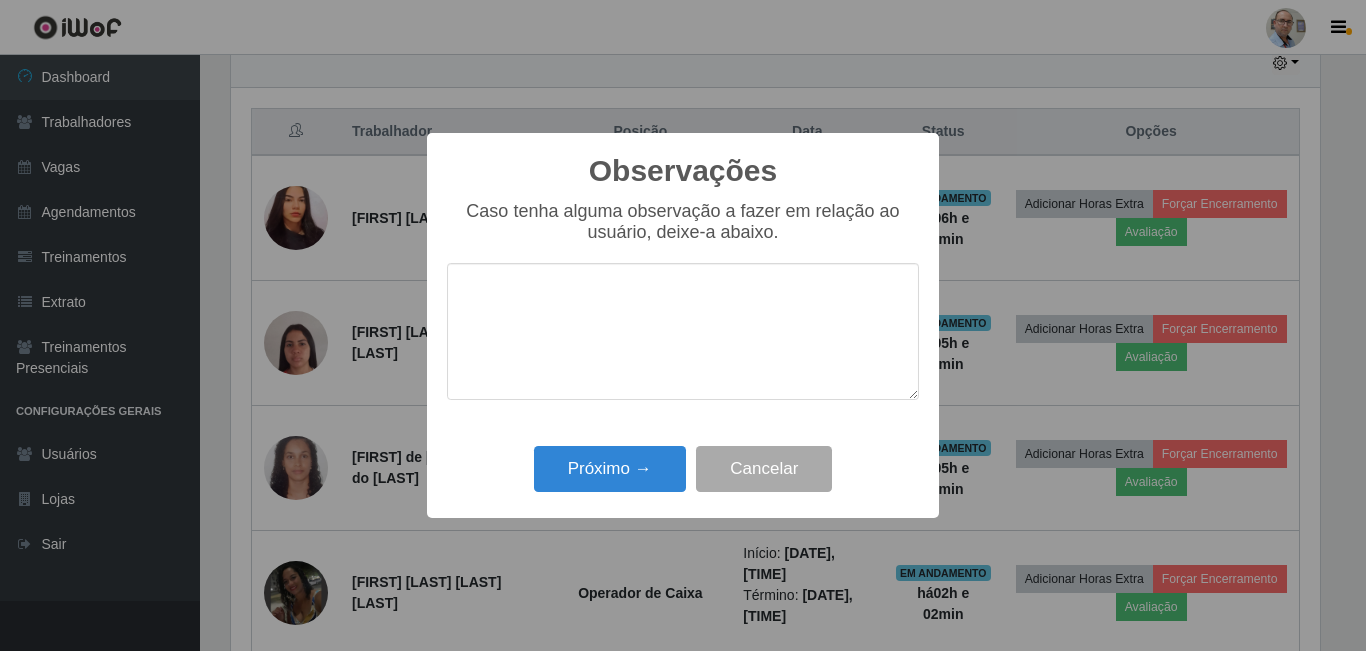 click on "Observações × Caso tenha alguma observação a fazer em relação ao usuário, deixe-a abaixo. Próximo → Cancelar" at bounding box center (683, 325) 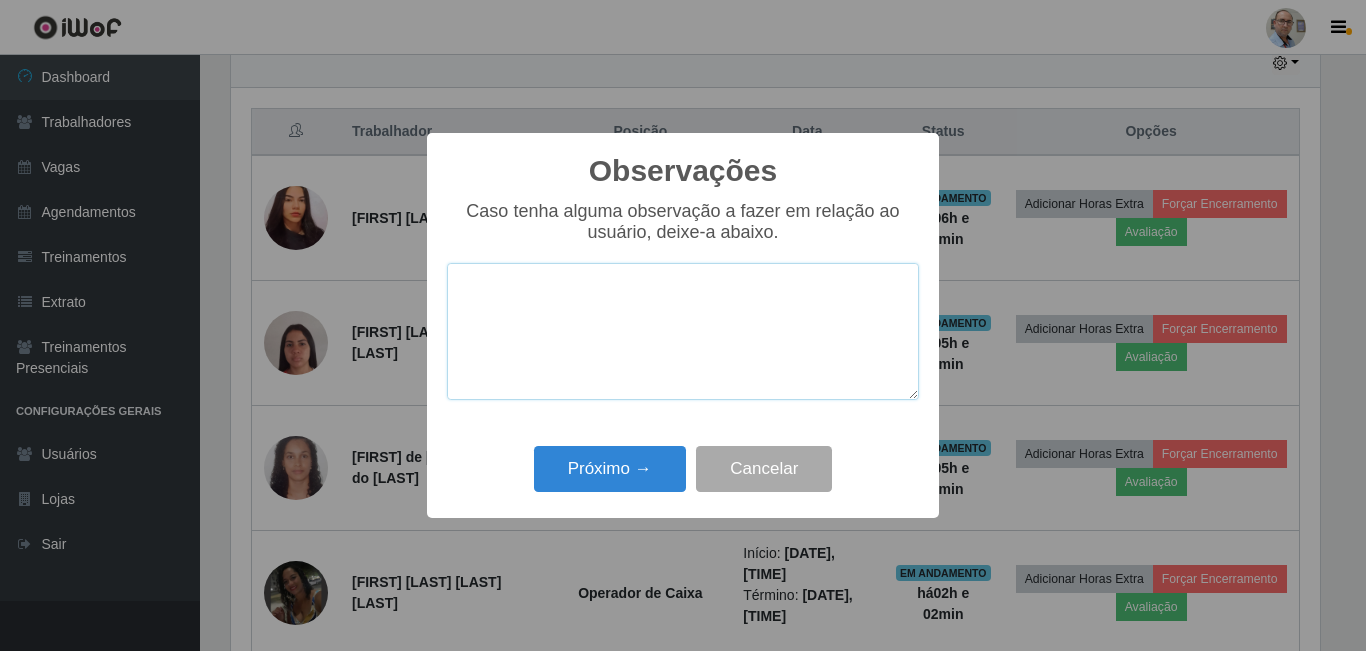 click at bounding box center (683, 331) 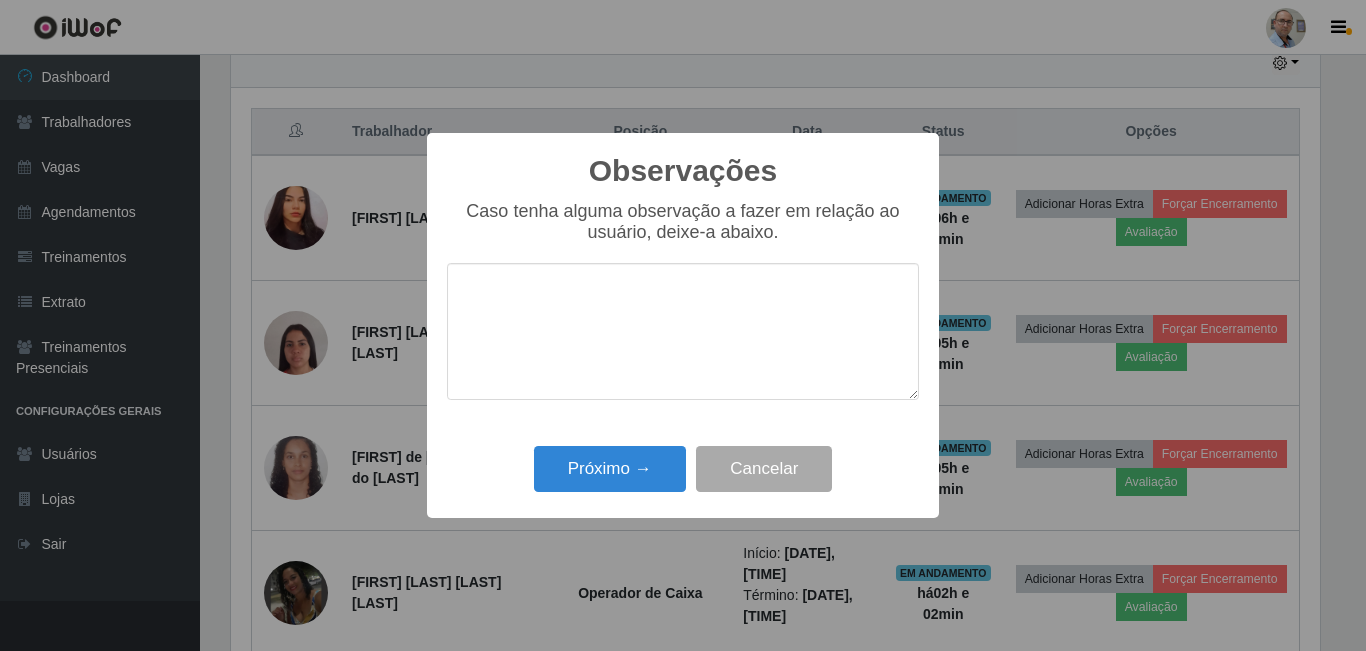 click on "Caso tenha alguma observação a fazer em relação ao usuário, deixe-a abaixo." at bounding box center [683, 310] 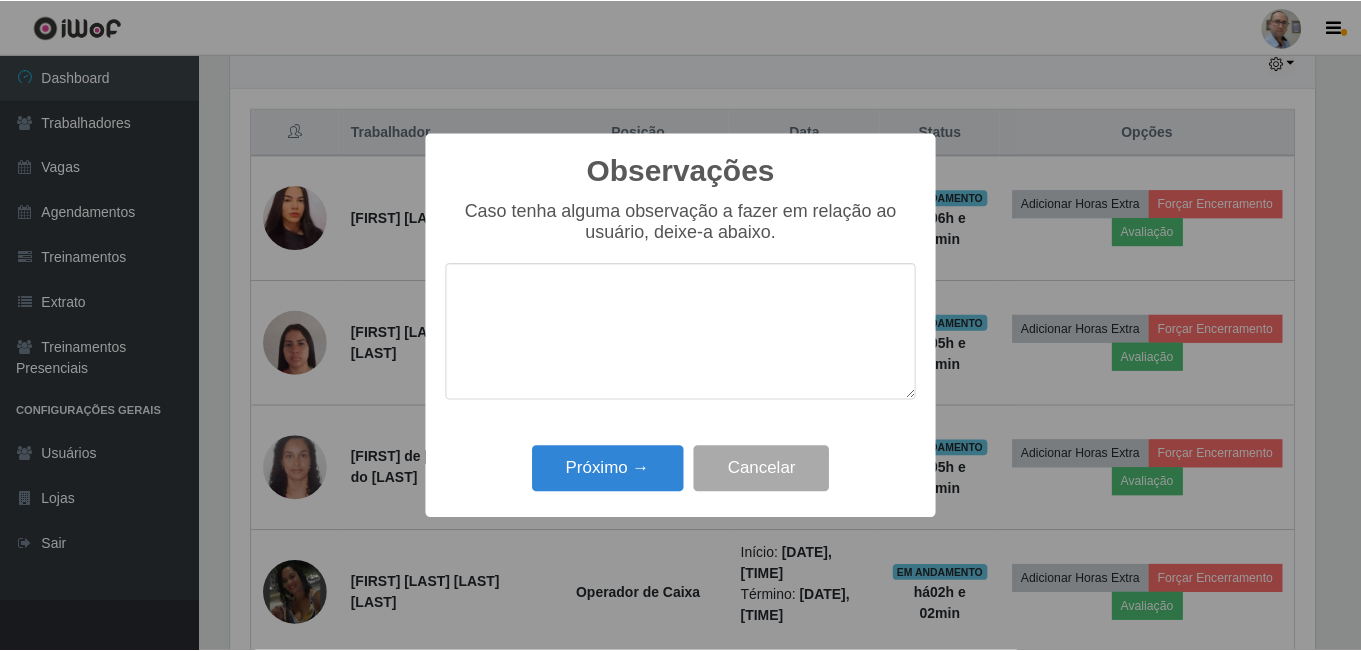 scroll, scrollTop: 999585, scrollLeft: 998911, axis: both 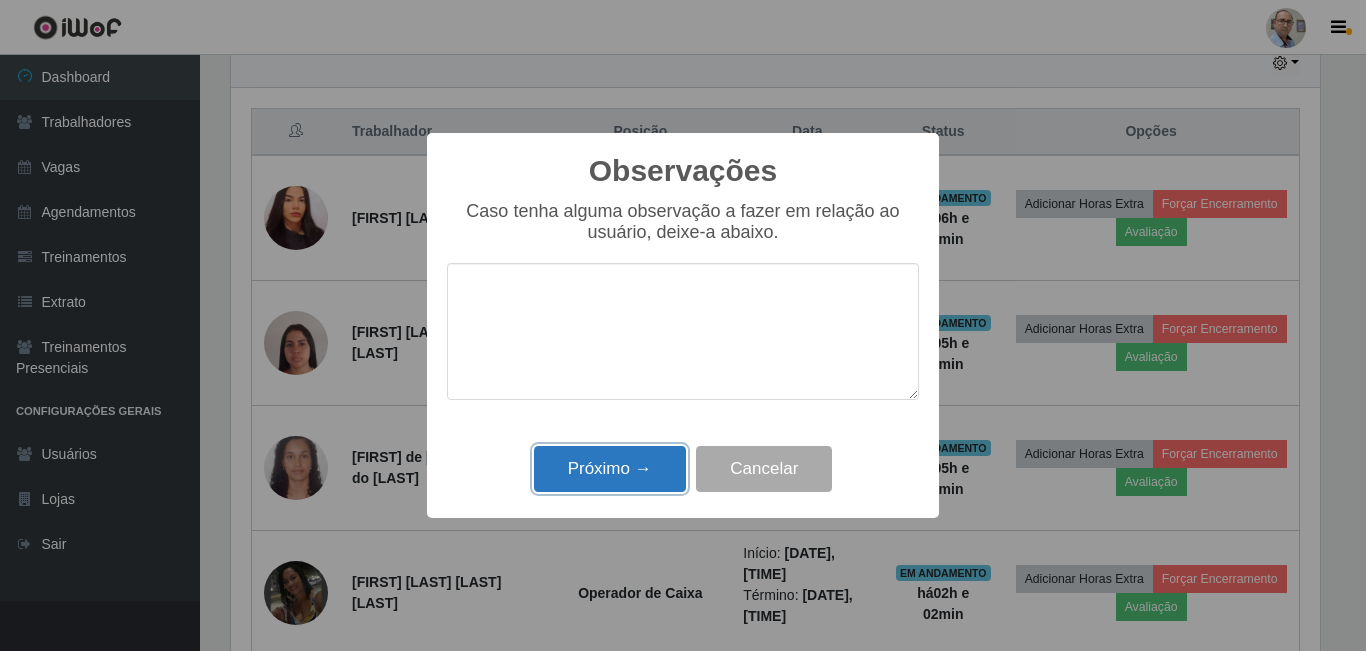 click on "Próximo →" at bounding box center [610, 469] 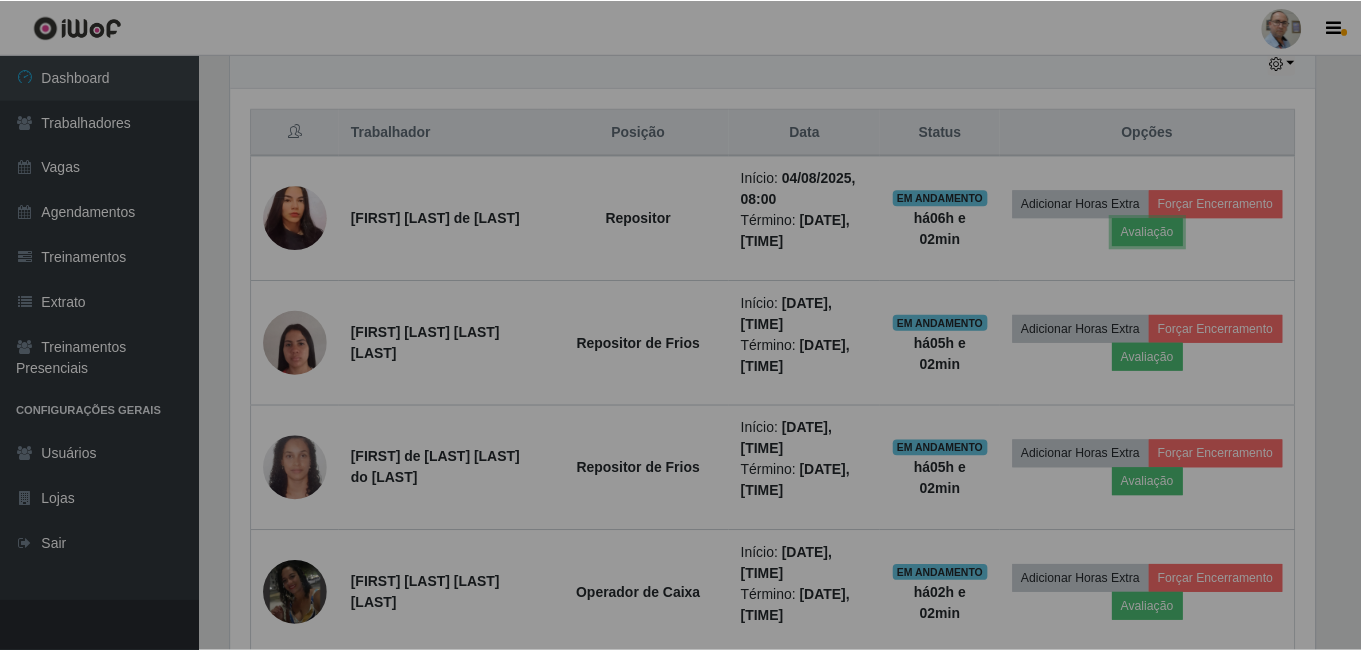 scroll, scrollTop: 999585, scrollLeft: 998901, axis: both 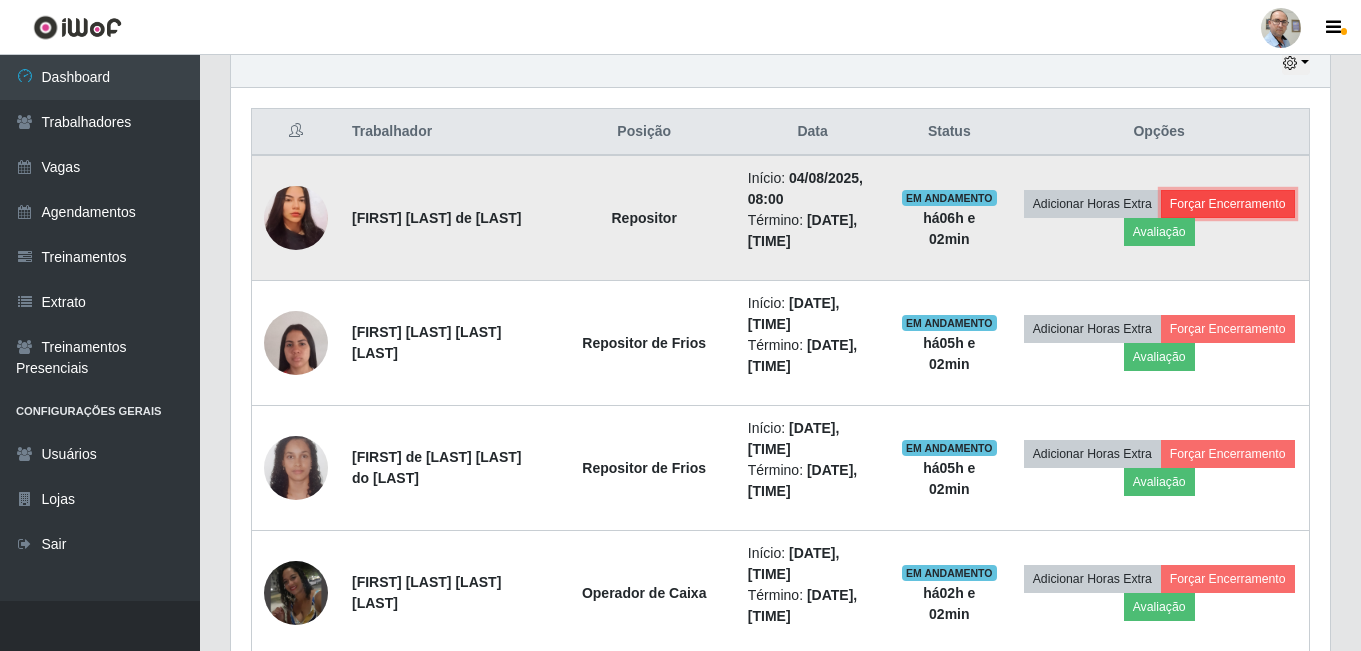 click on "Forçar Encerramento" at bounding box center (1228, 204) 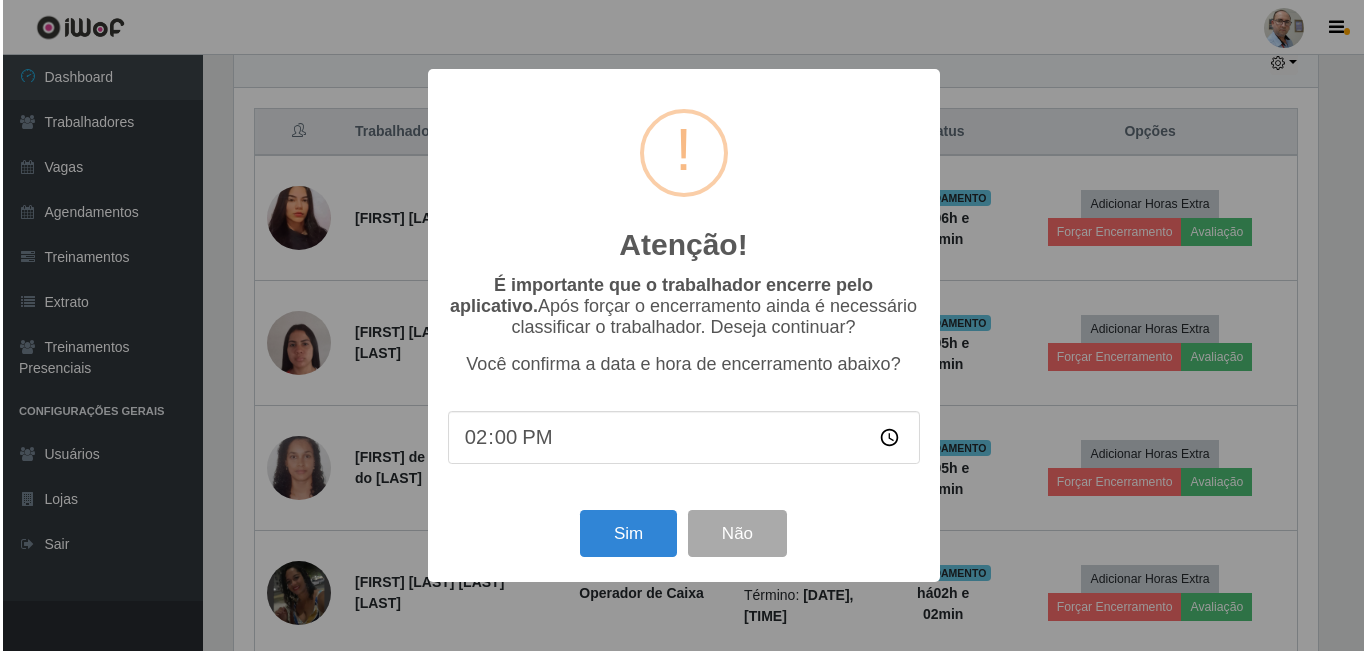 scroll, scrollTop: 999585, scrollLeft: 998911, axis: both 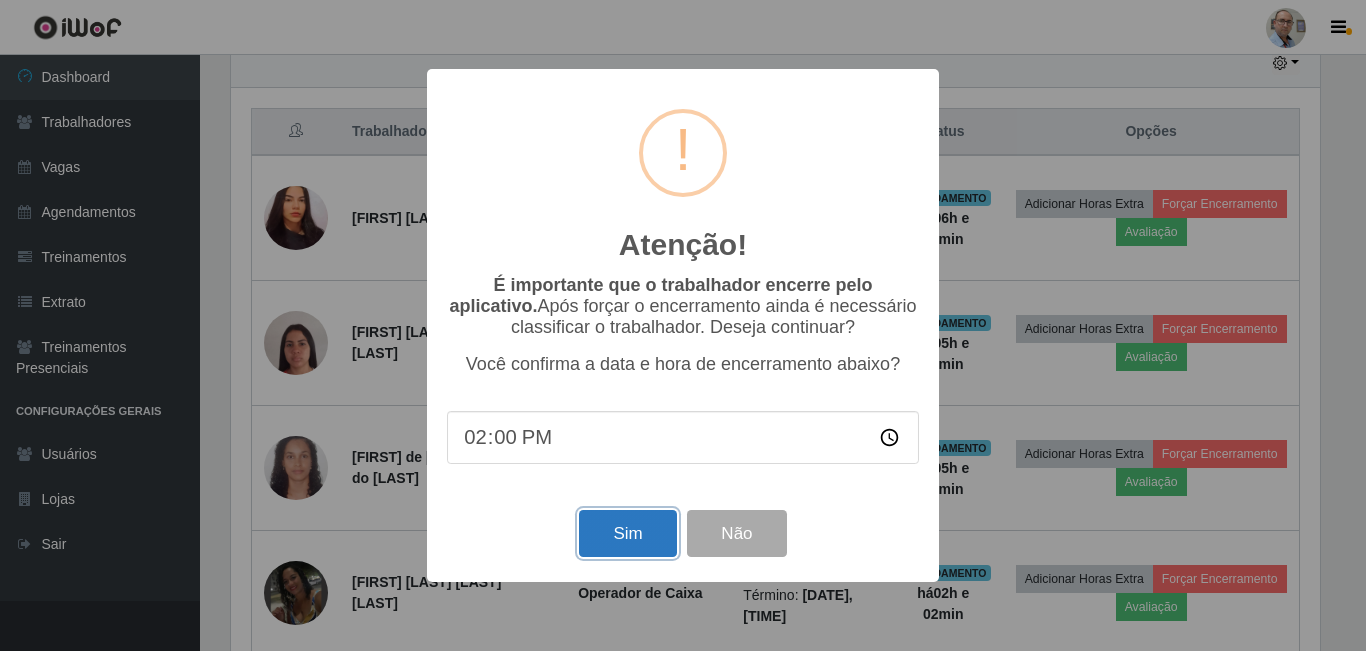 click on "Sim" at bounding box center (627, 533) 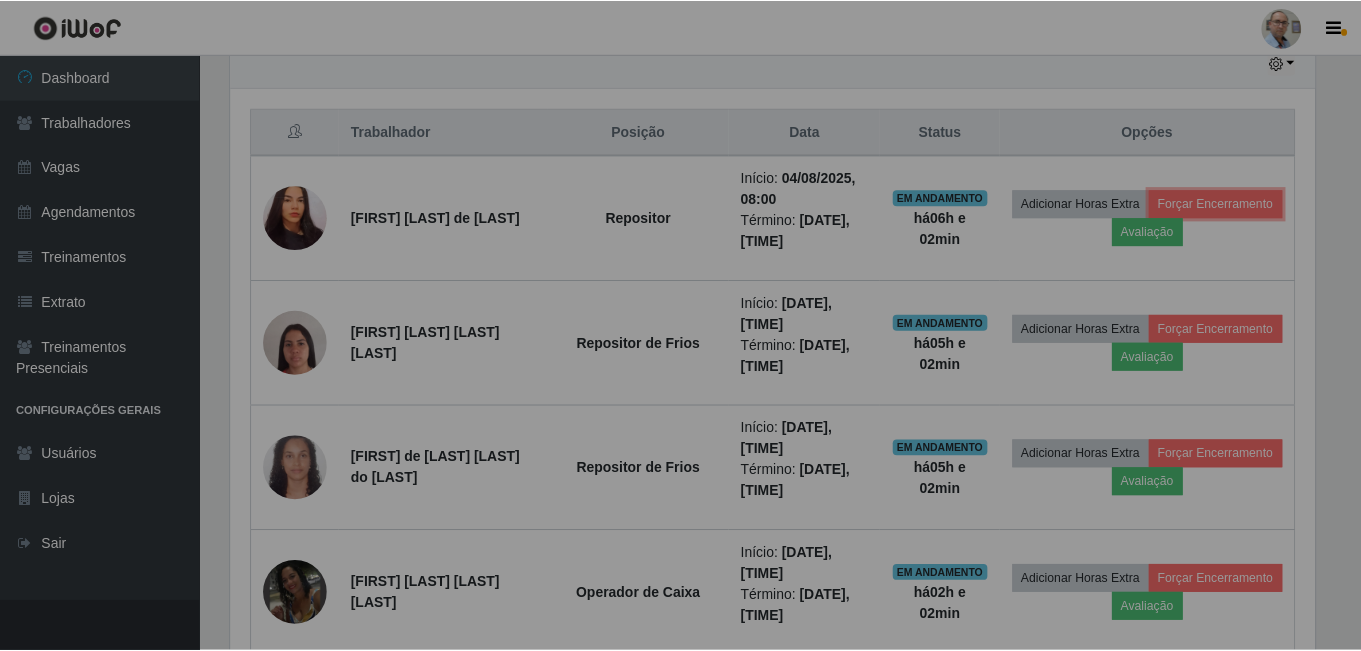 scroll, scrollTop: 999585, scrollLeft: 998901, axis: both 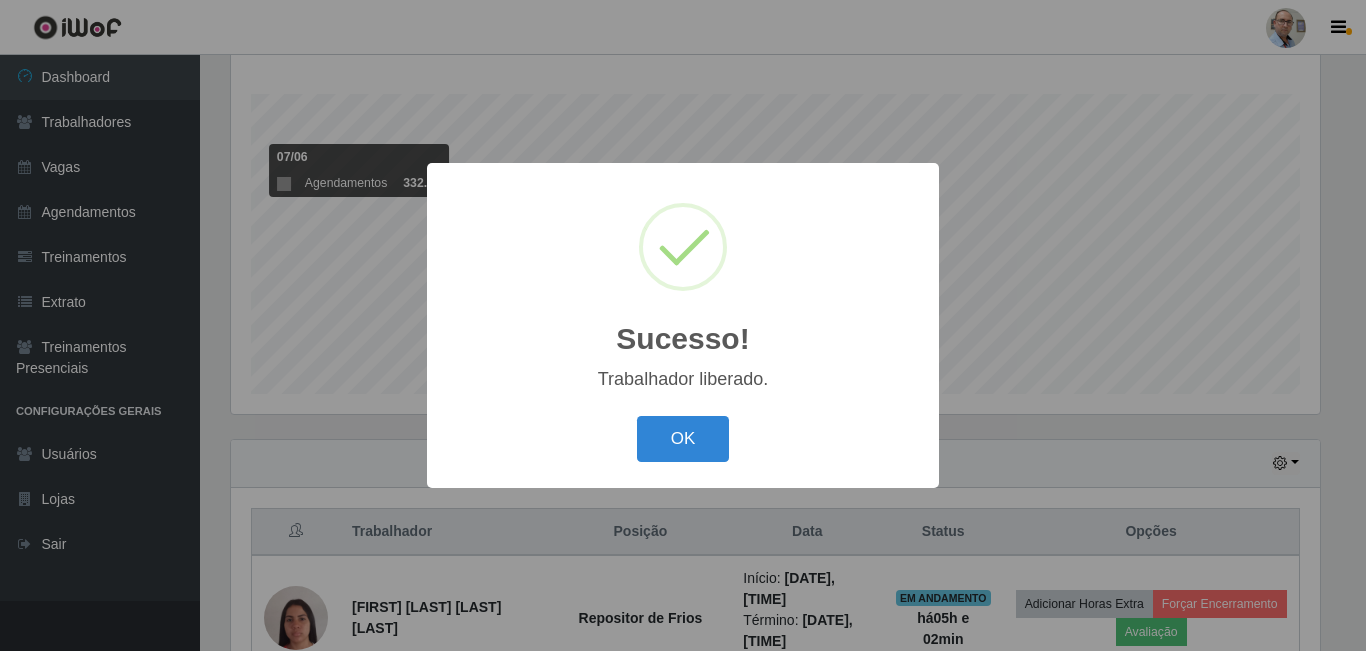 type 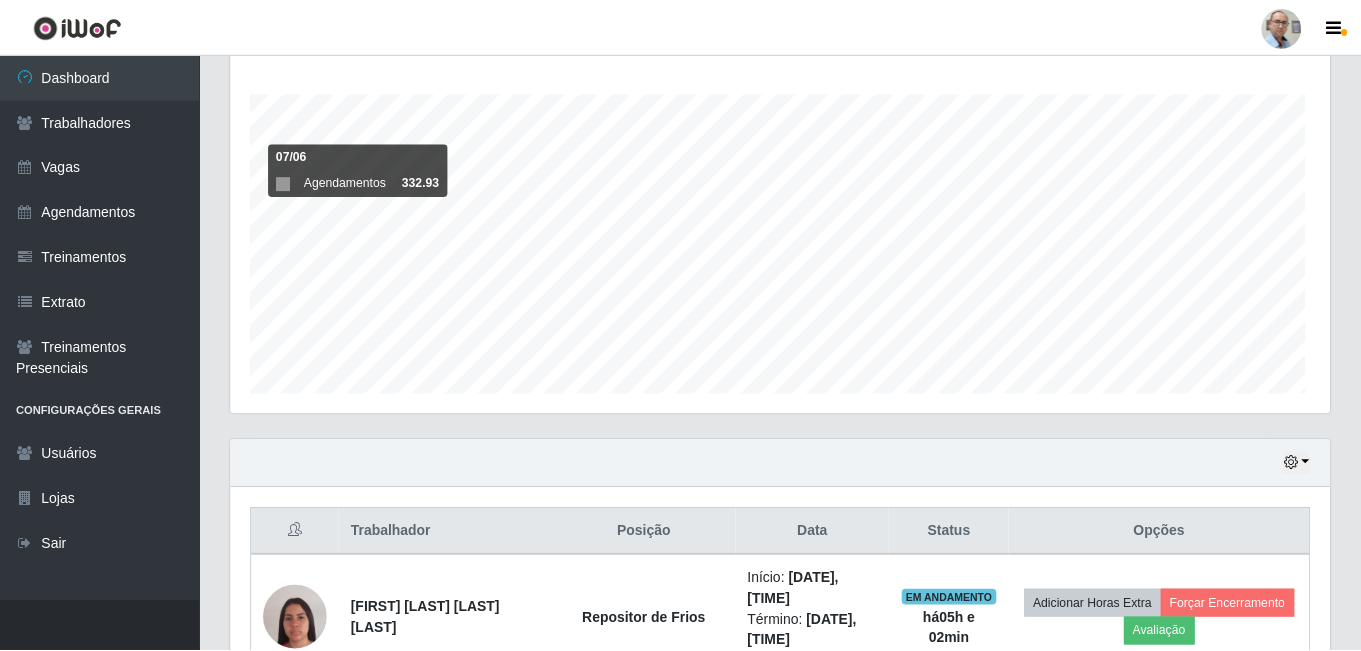 scroll, scrollTop: 999585, scrollLeft: 998901, axis: both 